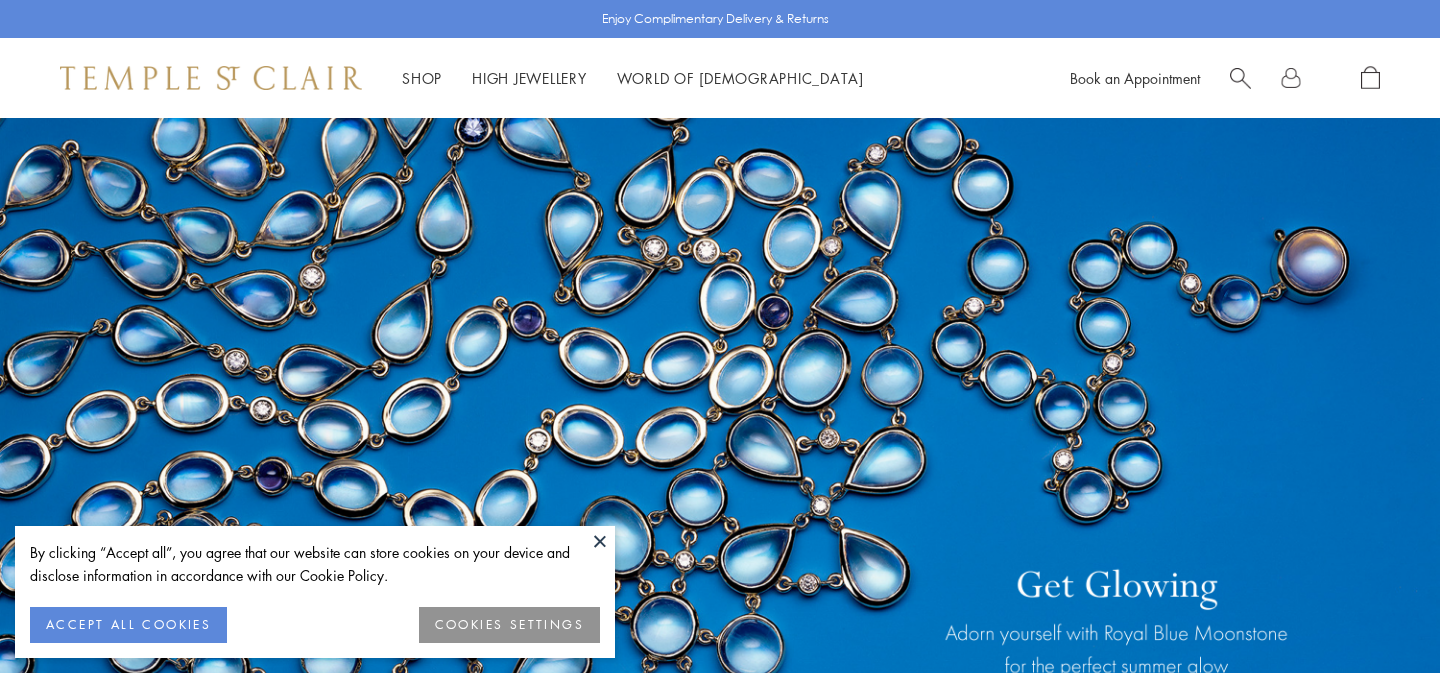 scroll, scrollTop: 0, scrollLeft: 0, axis: both 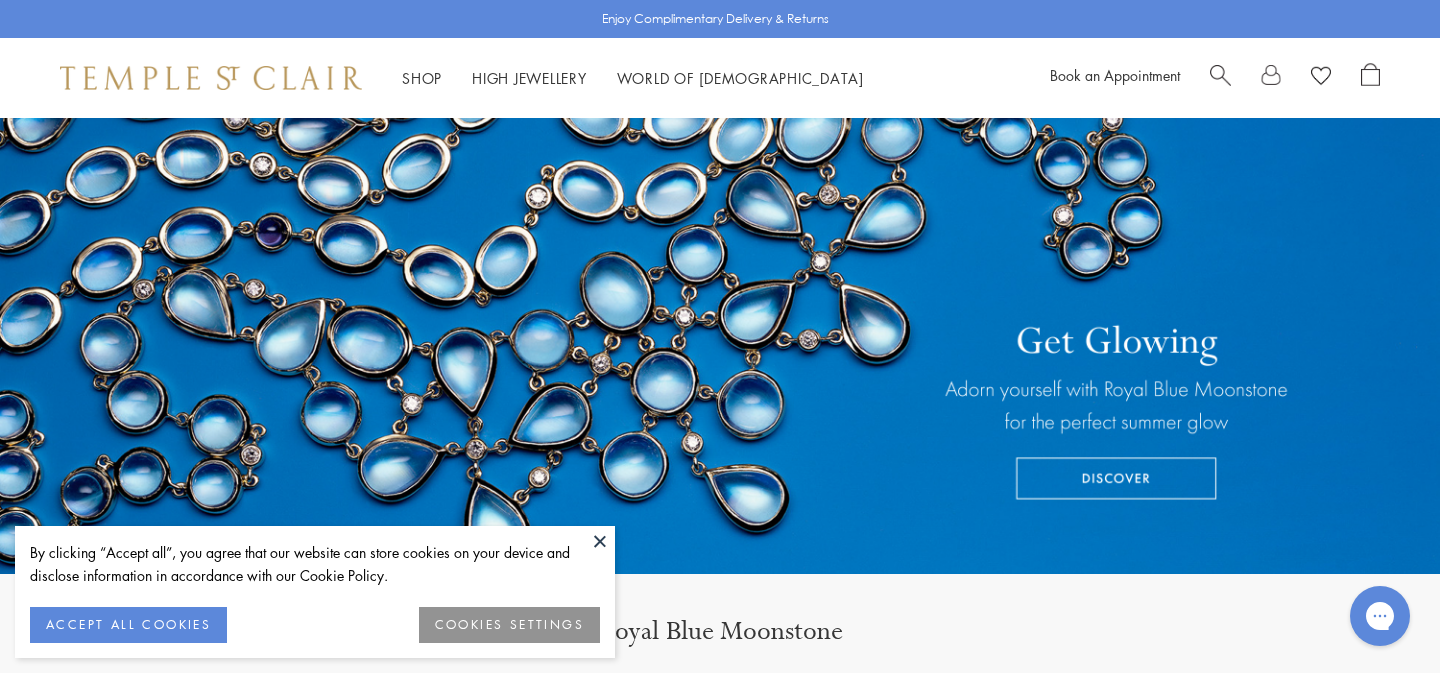 click at bounding box center (600, 541) 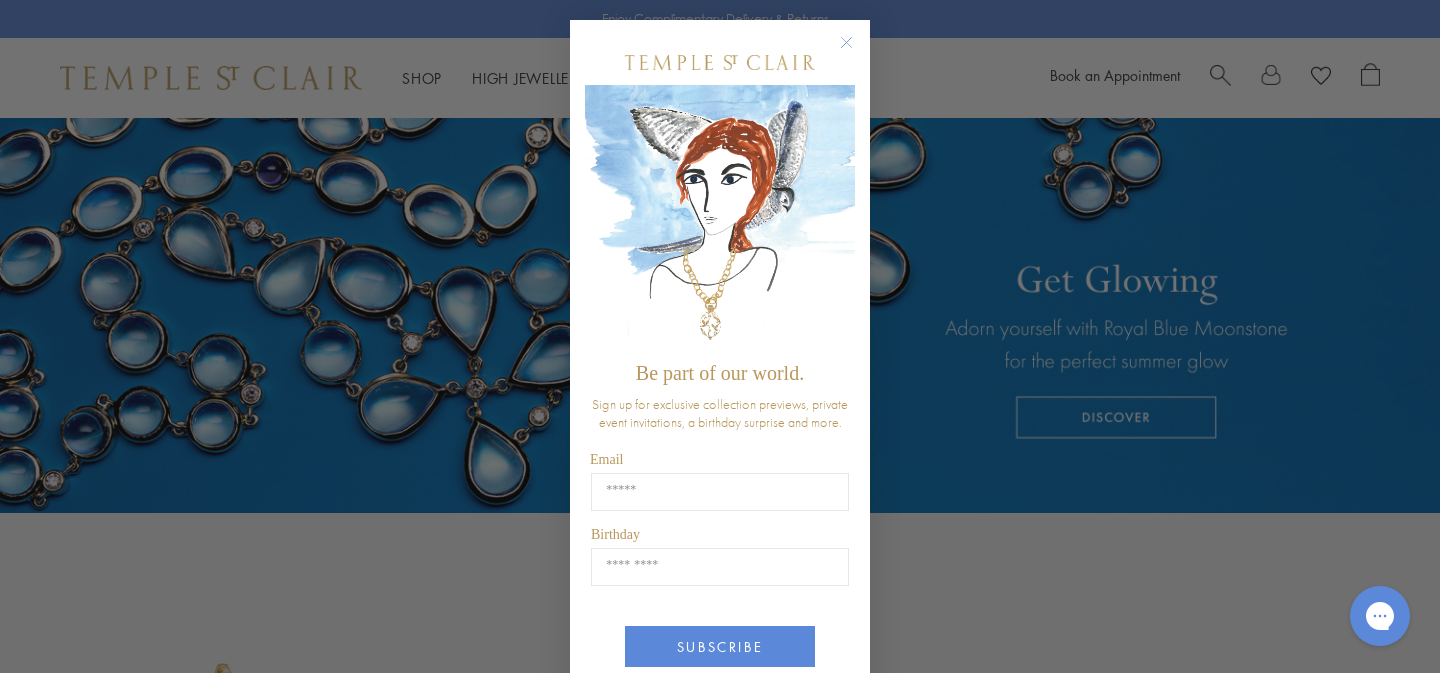 scroll, scrollTop: 496, scrollLeft: 0, axis: vertical 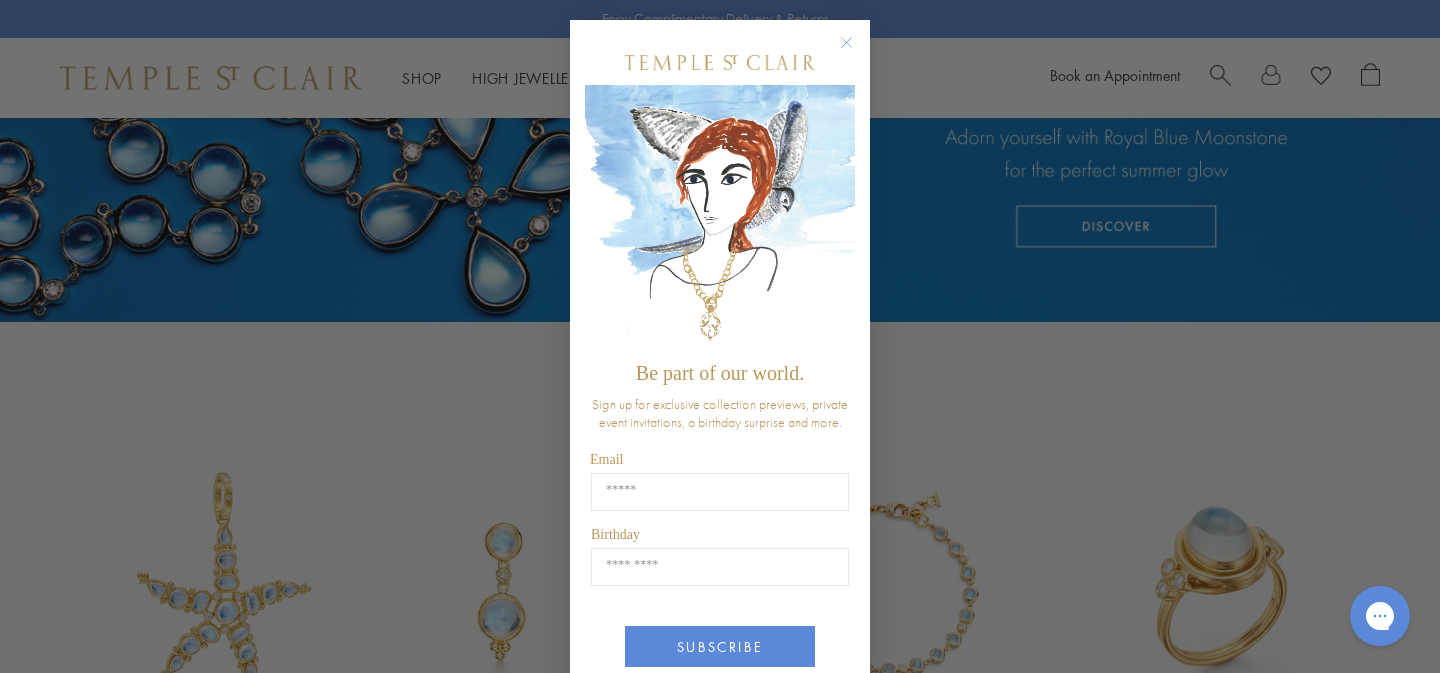 click 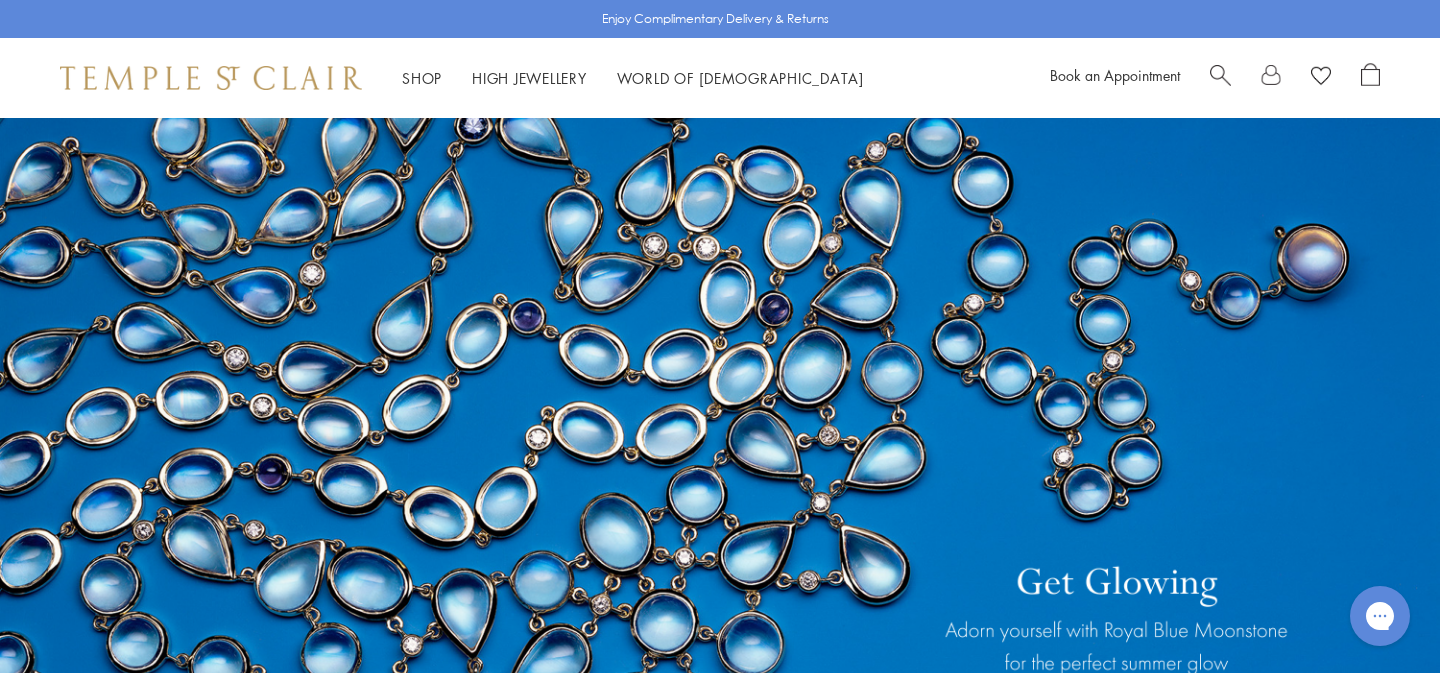scroll, scrollTop: 0, scrollLeft: 0, axis: both 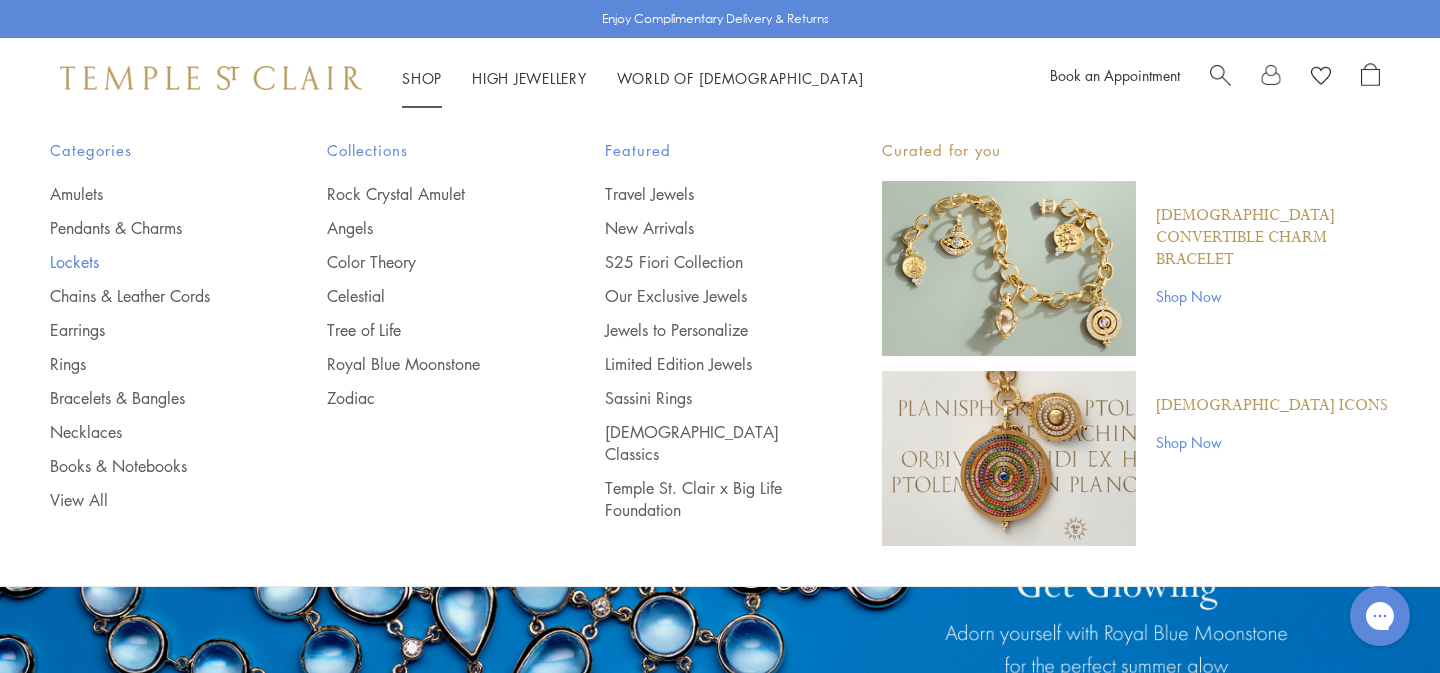 click on "Lockets" at bounding box center [148, 262] 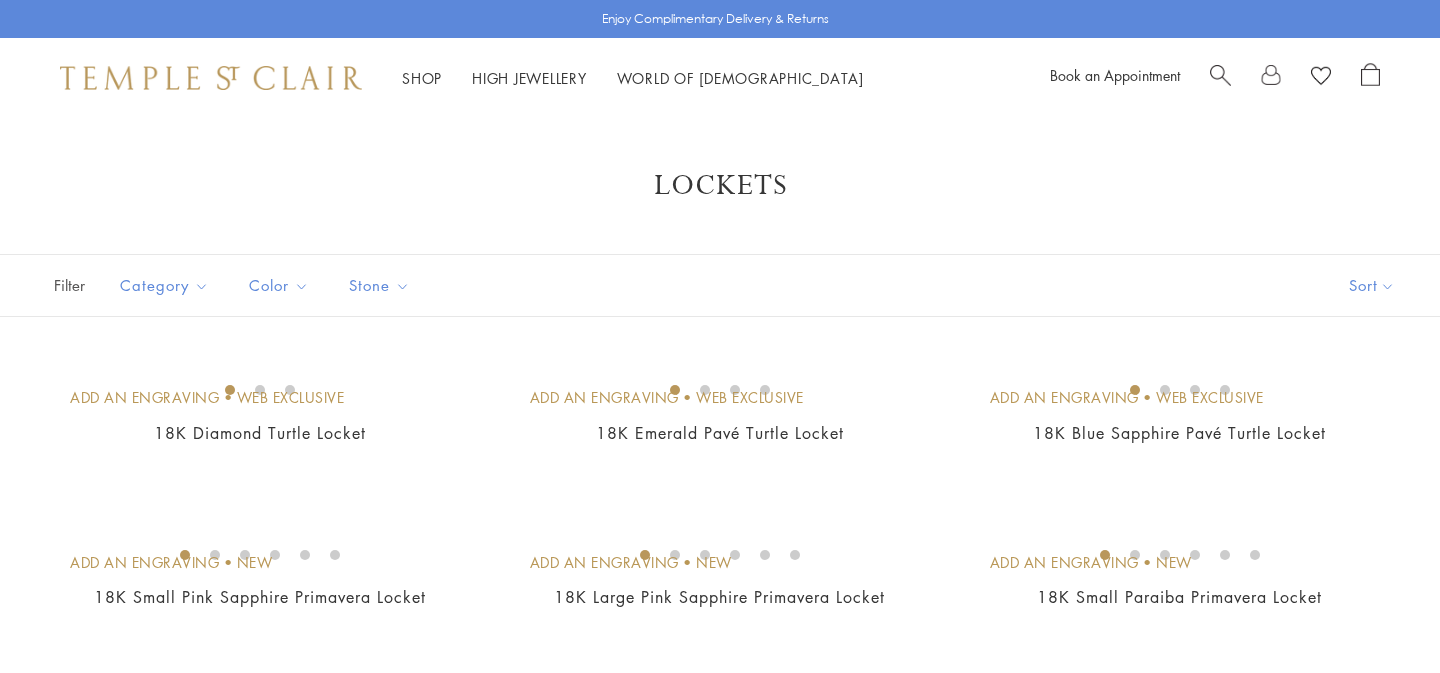 scroll, scrollTop: 0, scrollLeft: 0, axis: both 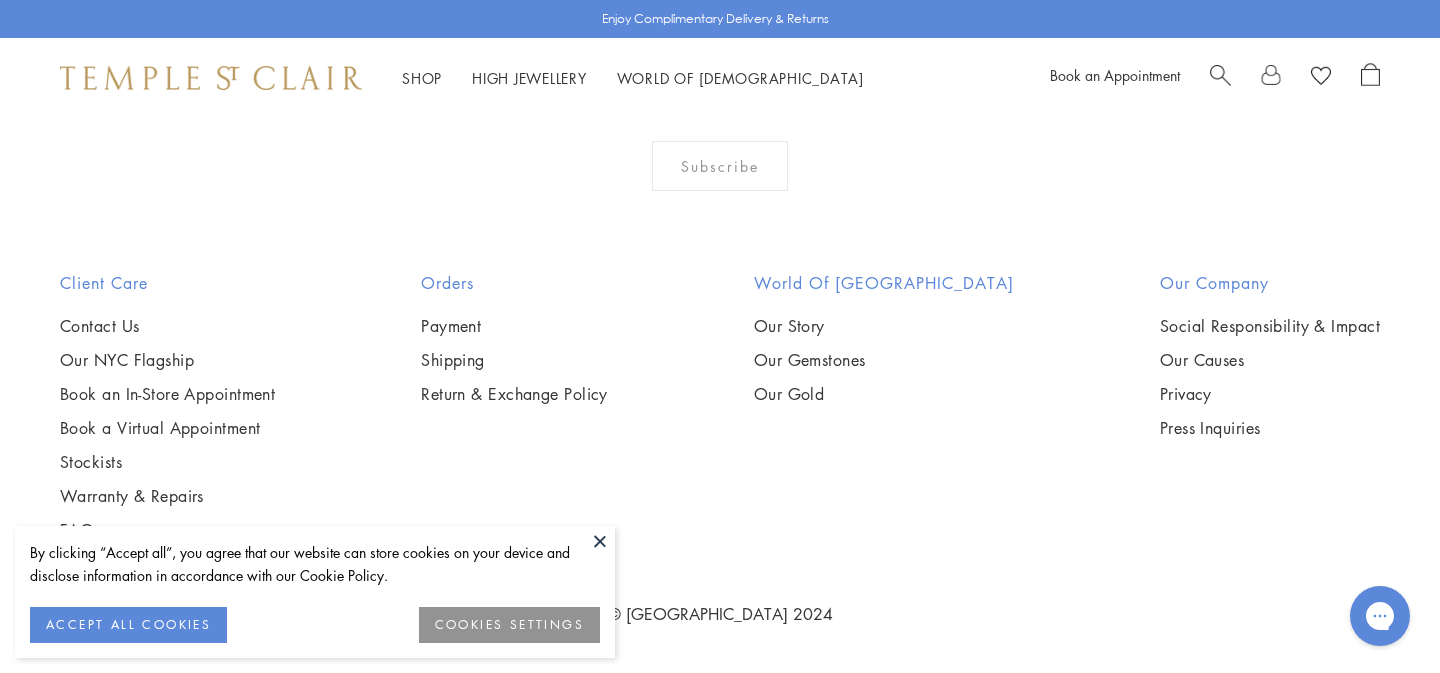click on "COOKIES SETTINGS" at bounding box center [509, 625] 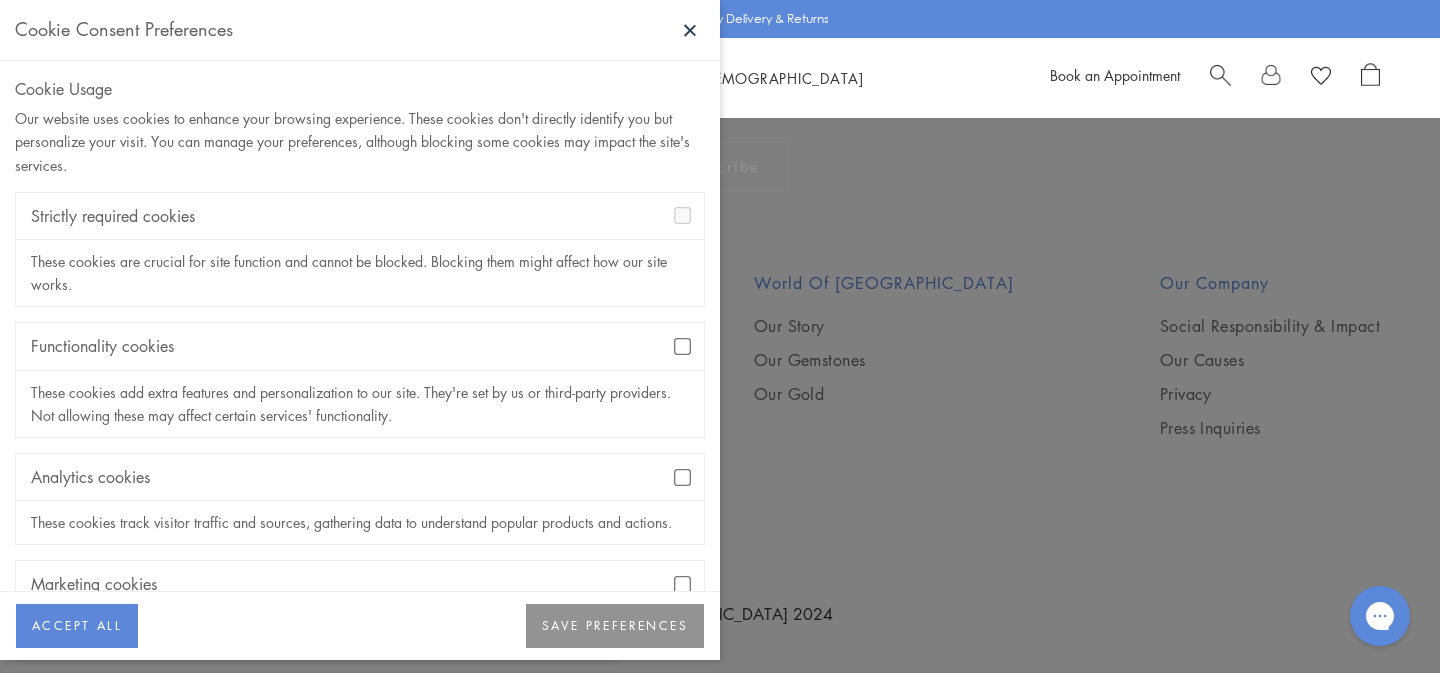 click on "SAVE PREFERENCES" at bounding box center (615, 626) 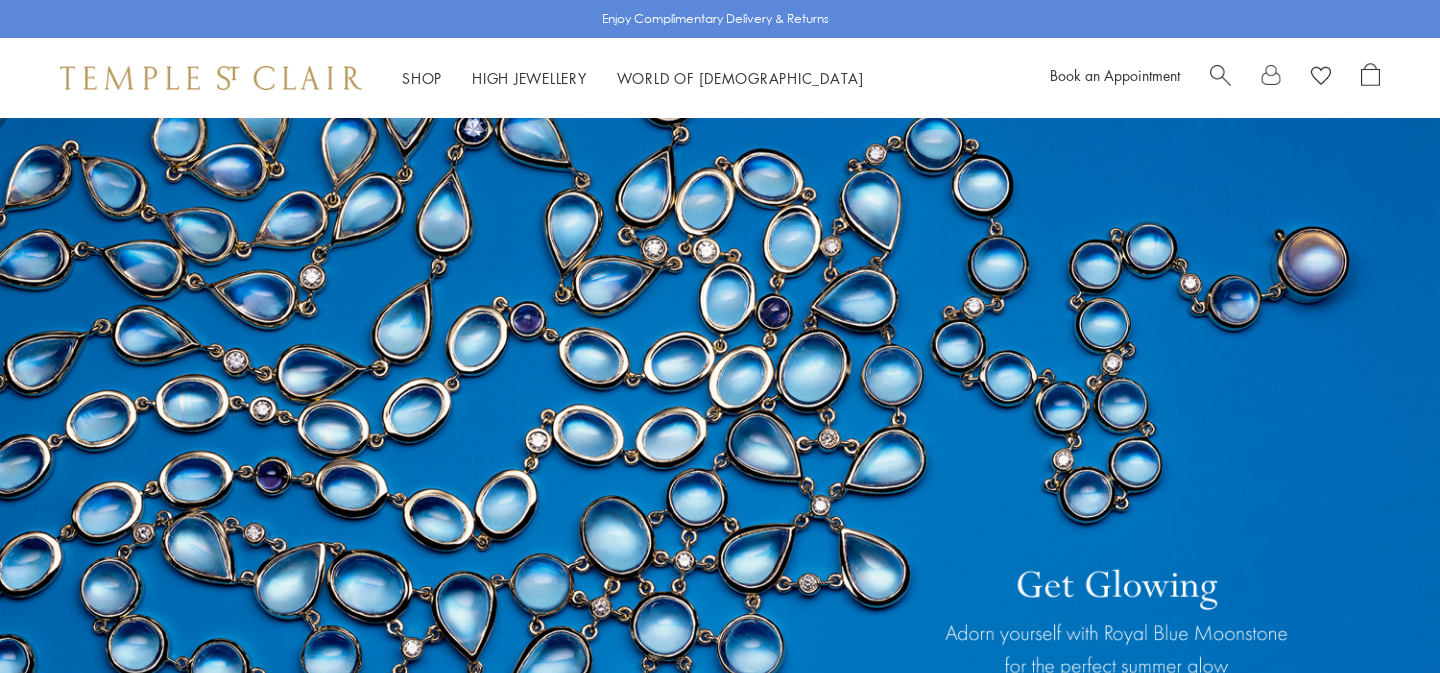scroll, scrollTop: 0, scrollLeft: 0, axis: both 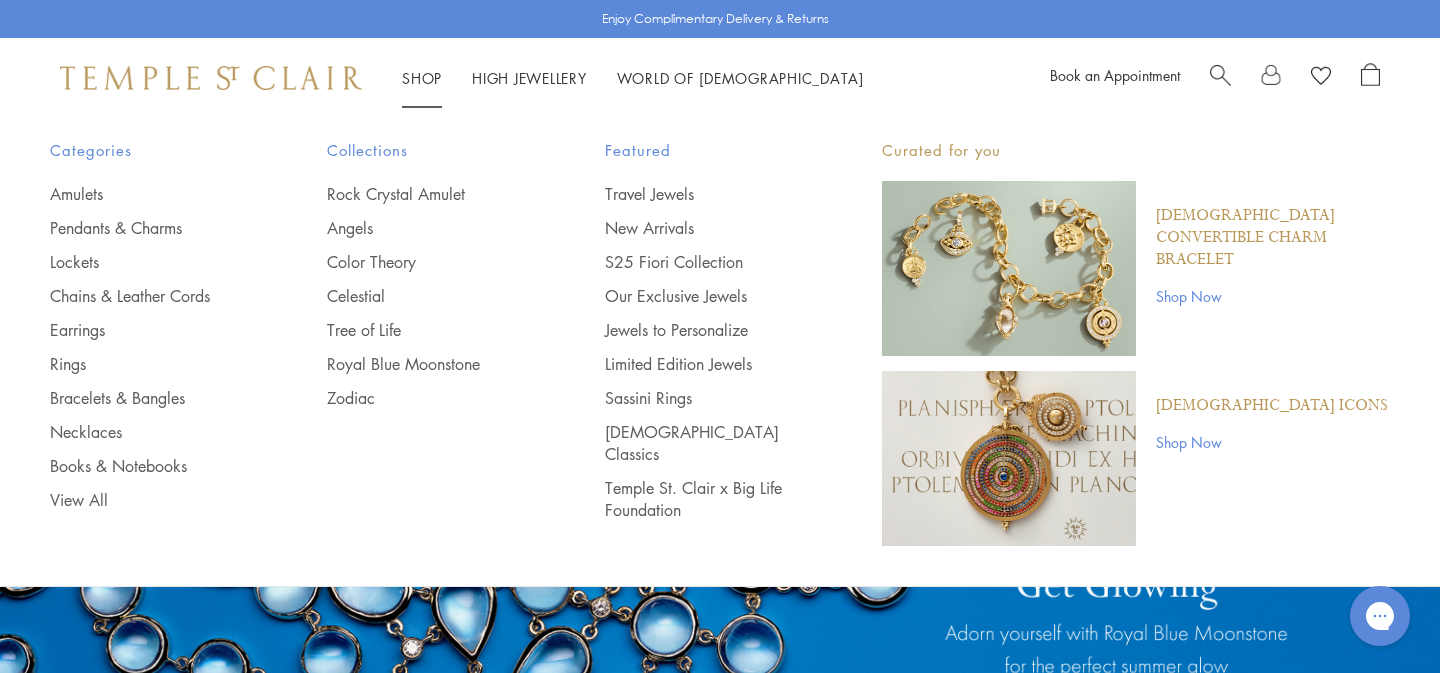 click on "Shop Shop" at bounding box center [422, 78] 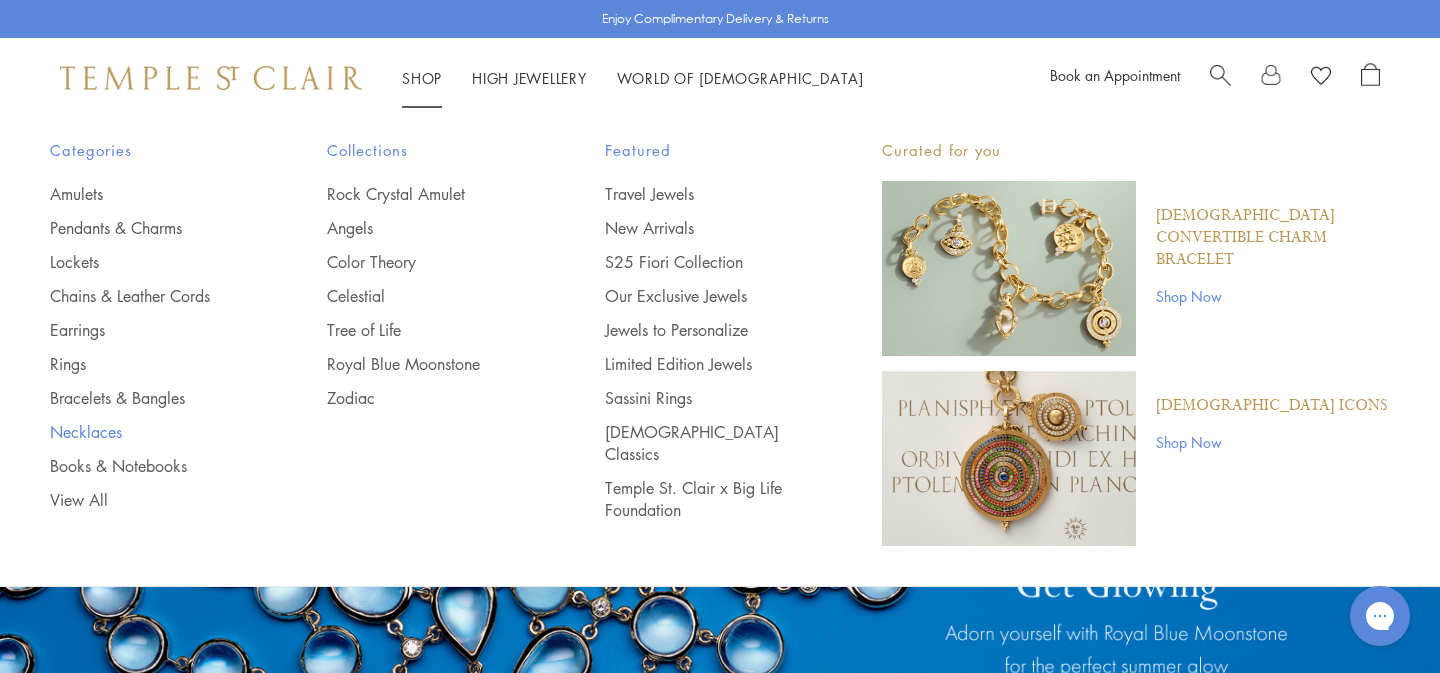 click on "Necklaces" at bounding box center (148, 432) 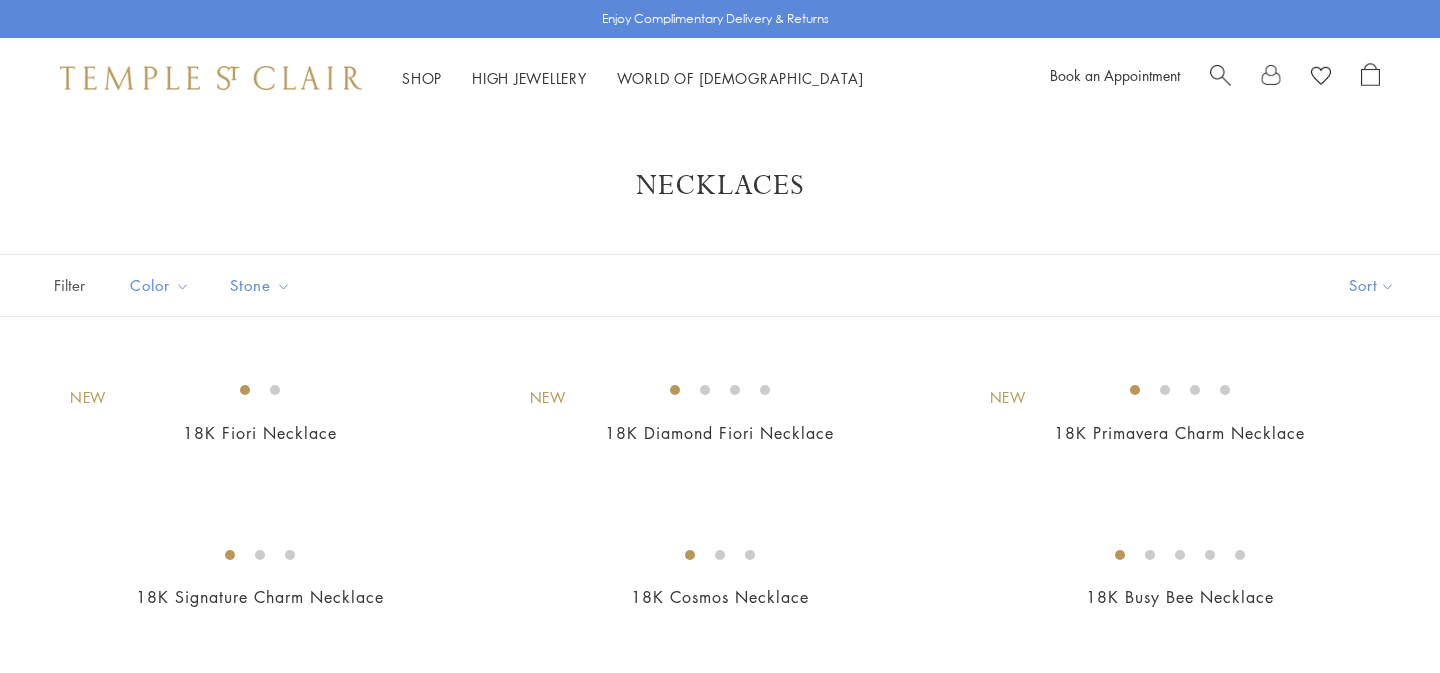 scroll, scrollTop: 0, scrollLeft: 0, axis: both 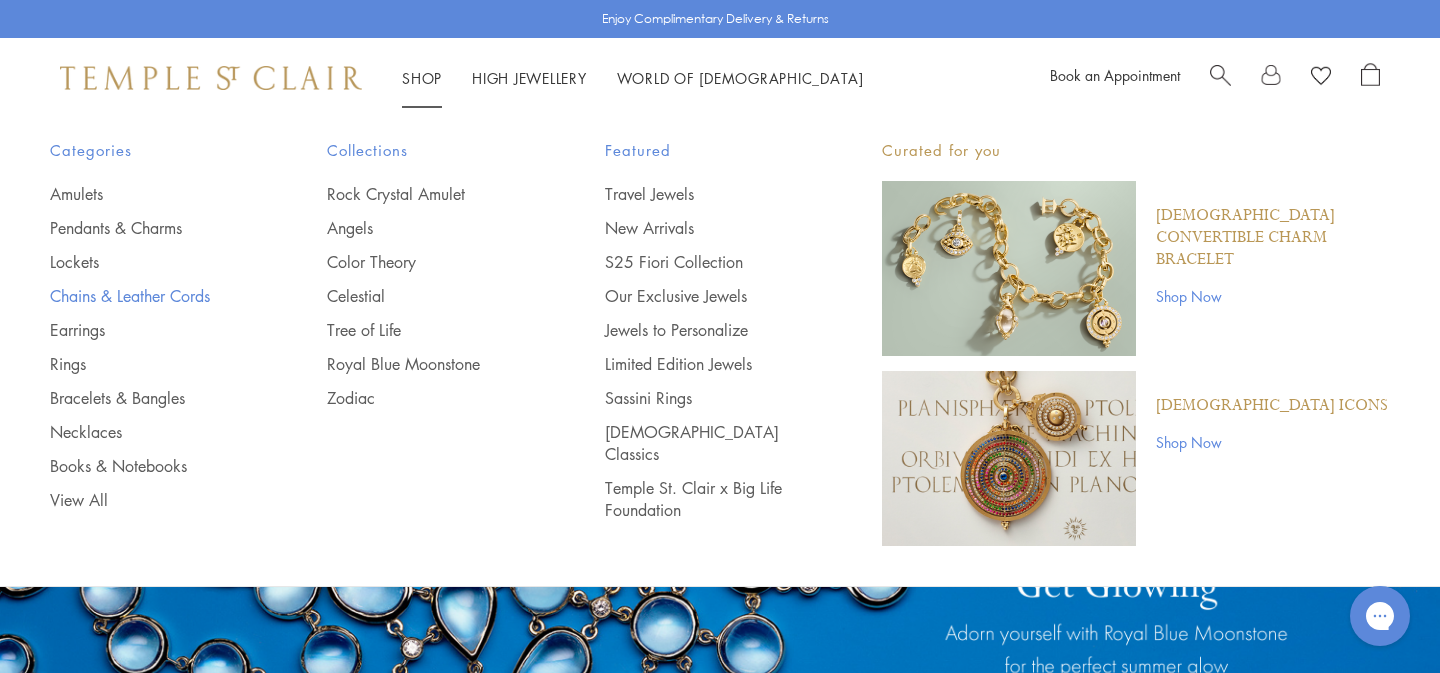 click on "Chains & Leather Cords" at bounding box center [148, 296] 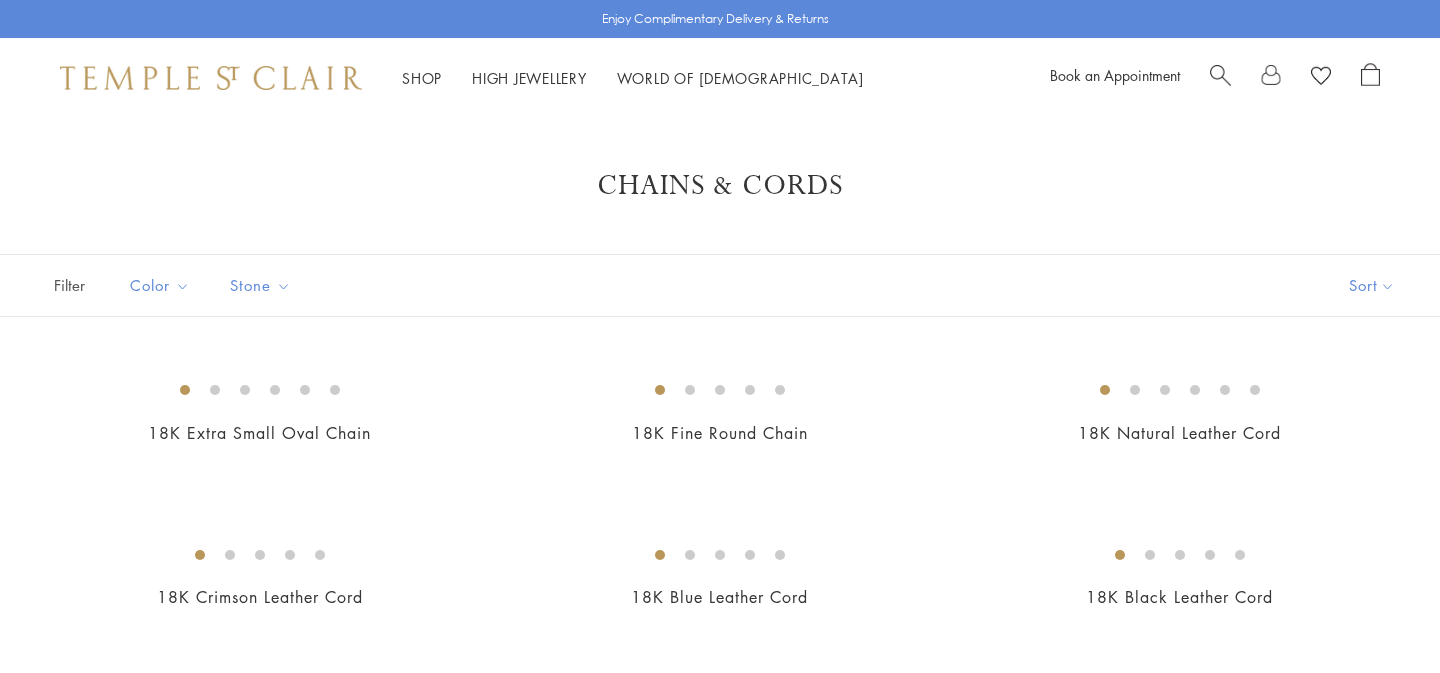 scroll, scrollTop: 0, scrollLeft: 0, axis: both 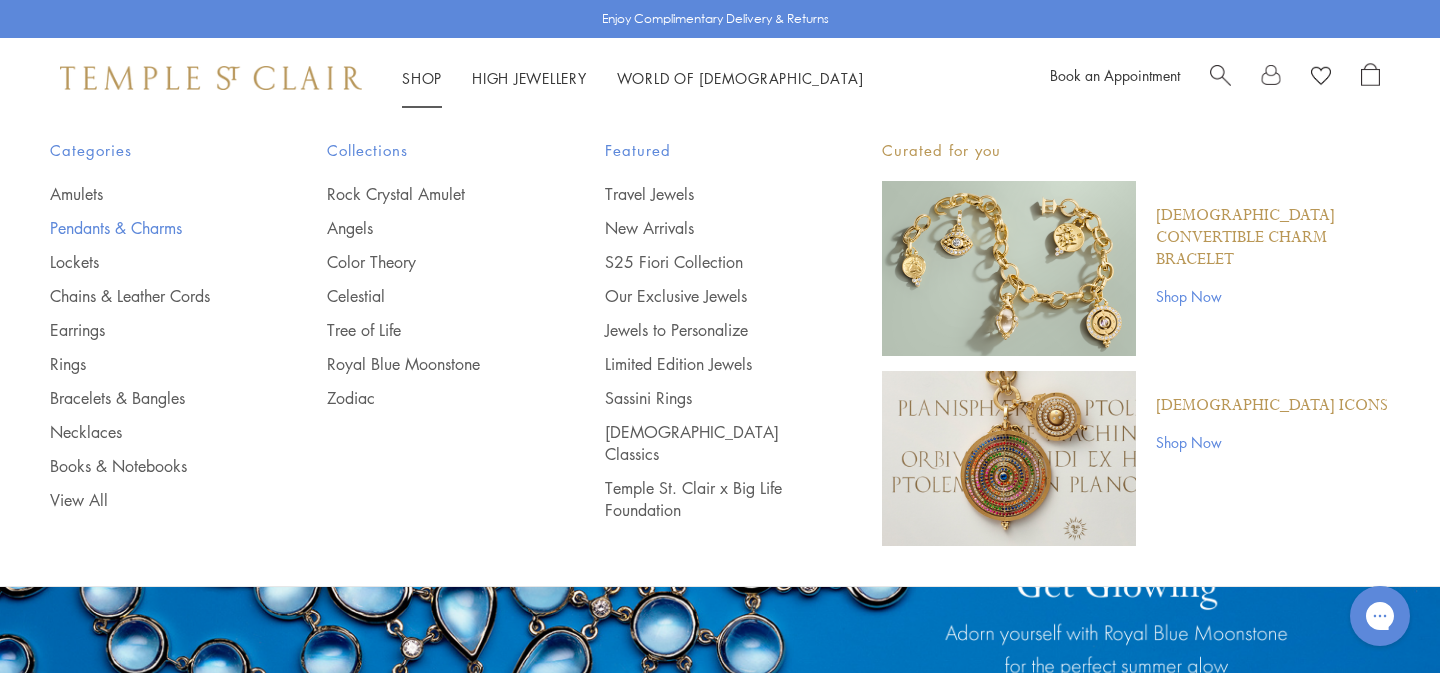 click on "Pendants & Charms" at bounding box center (148, 228) 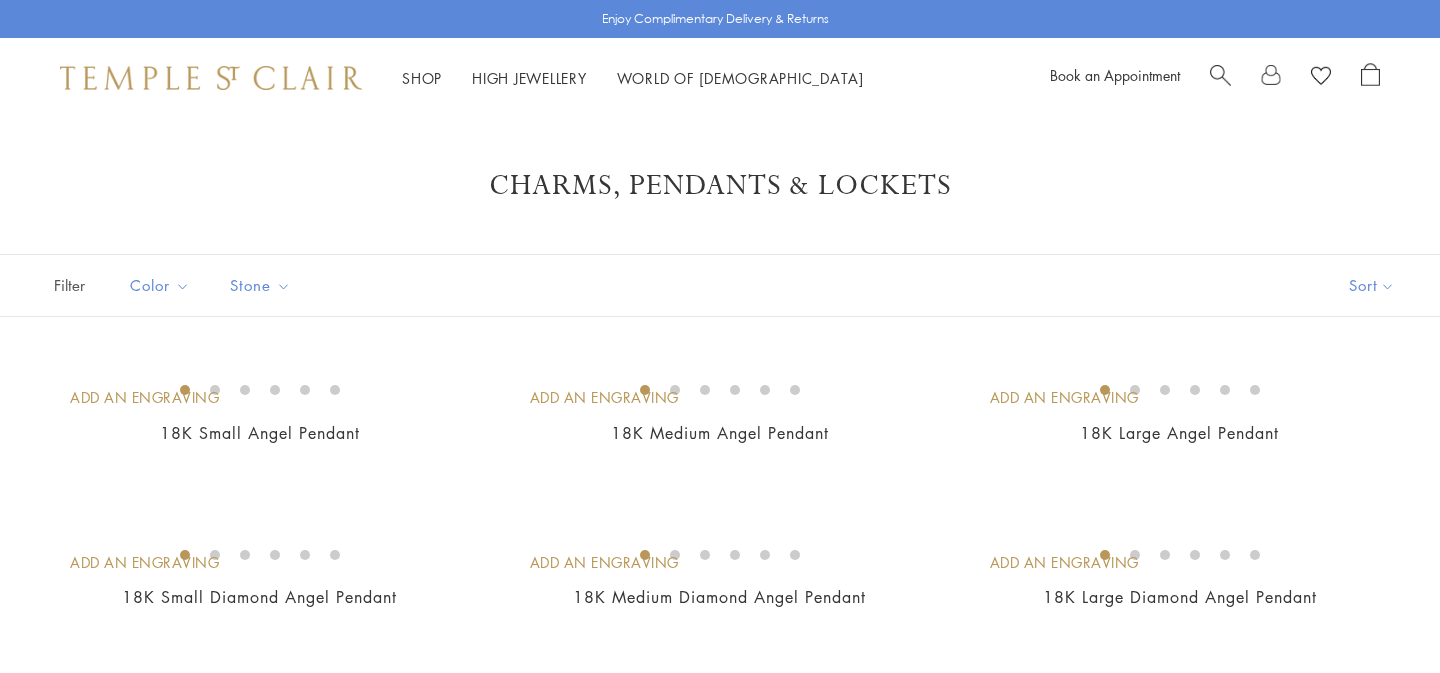 scroll, scrollTop: 0, scrollLeft: 0, axis: both 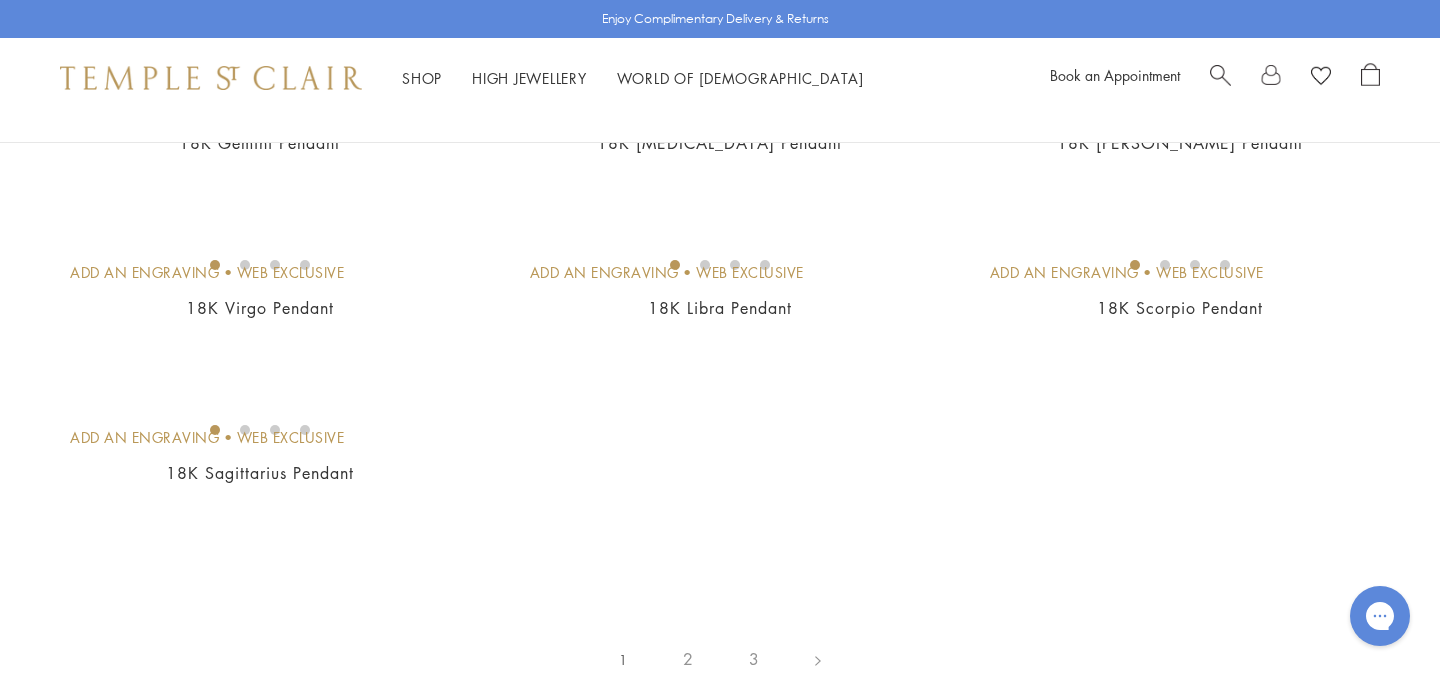 click on "18K Small Rock Crystal Heart Pendant" at bounding box center [719, -2166] 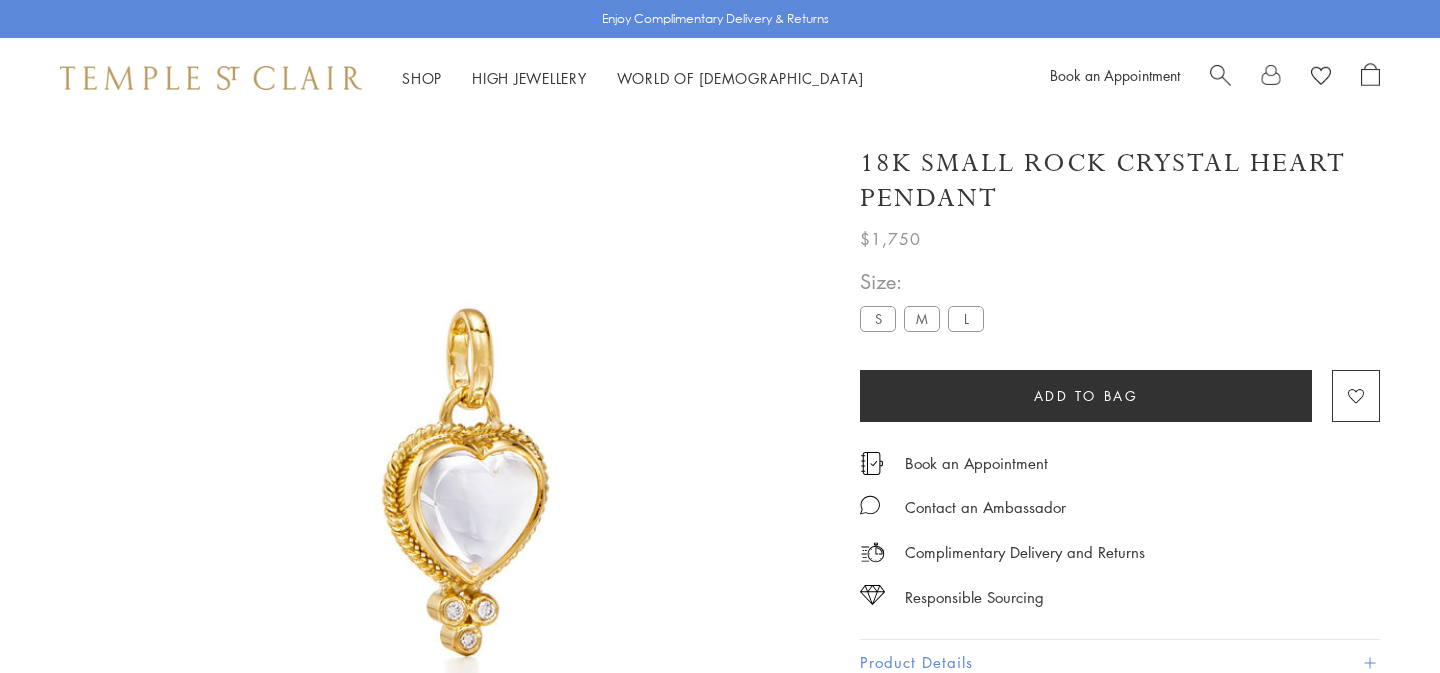 scroll, scrollTop: 0, scrollLeft: 0, axis: both 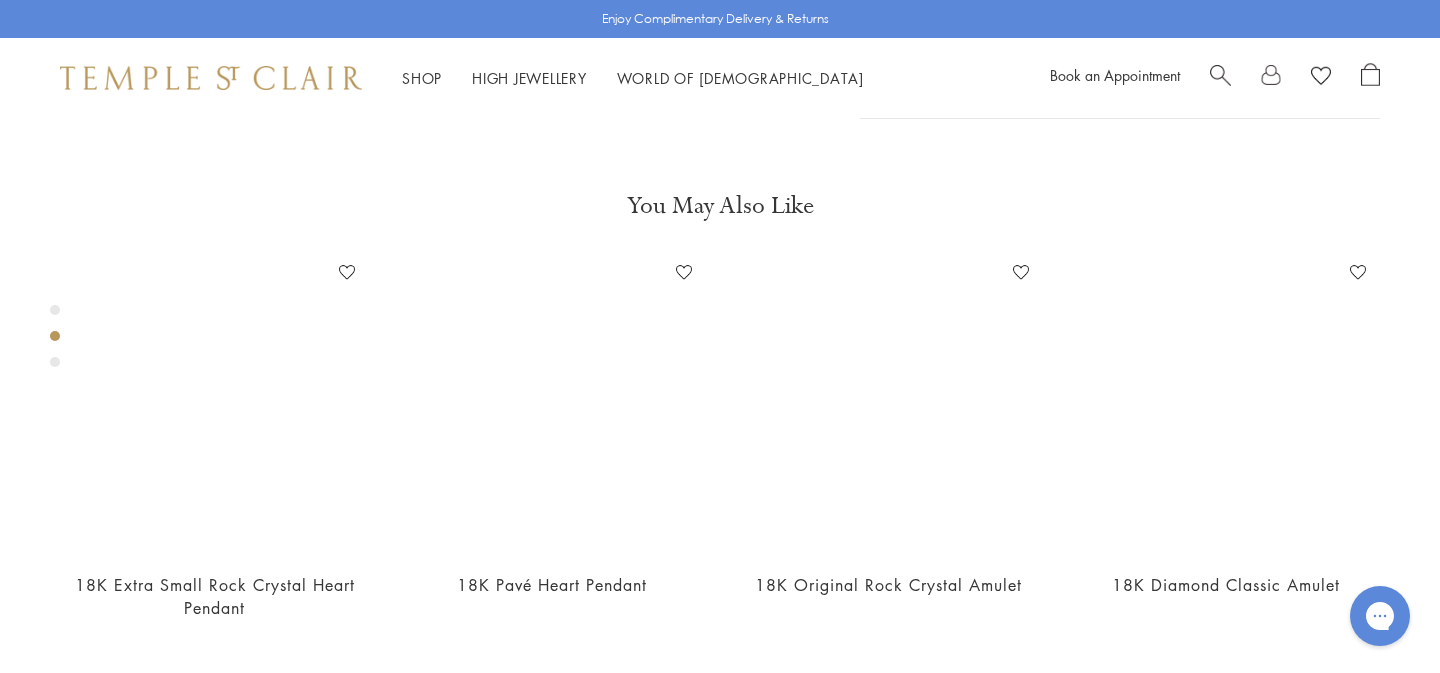 click on "M" at bounding box center (922, -340) 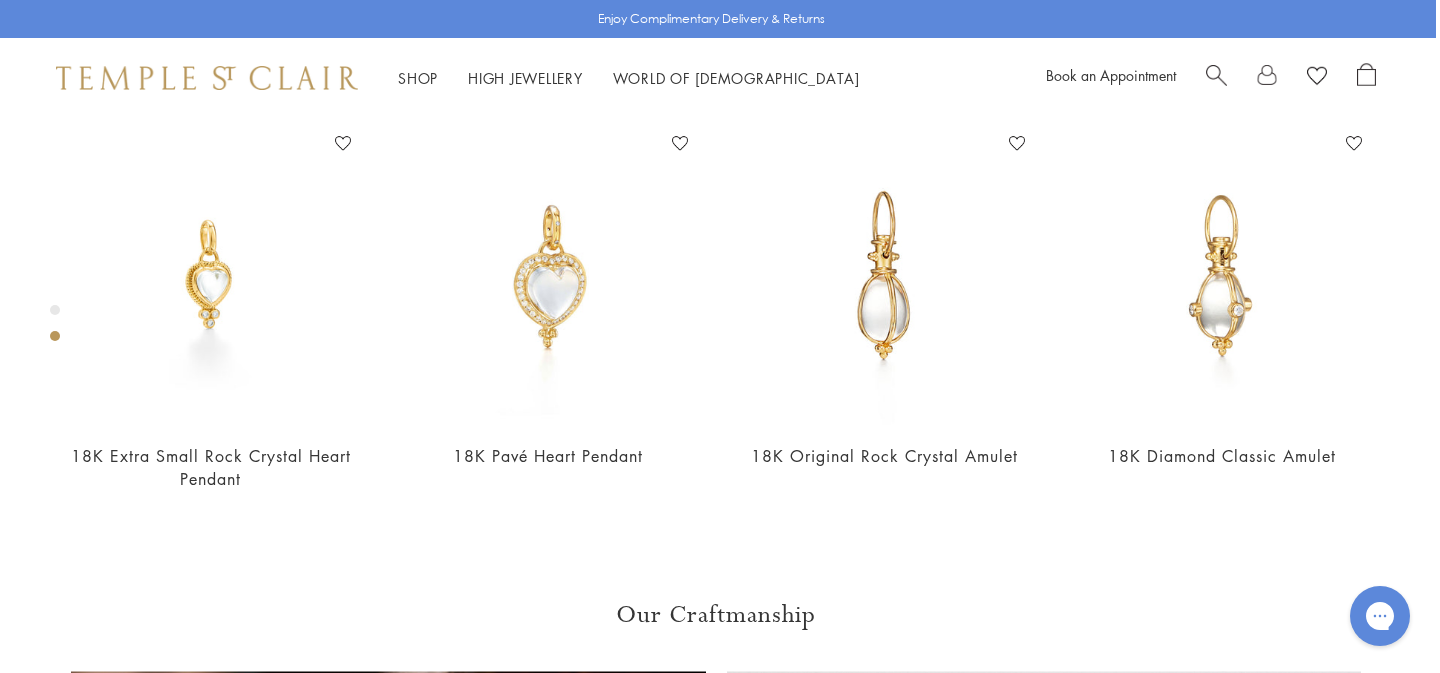 scroll, scrollTop: 865, scrollLeft: 4, axis: both 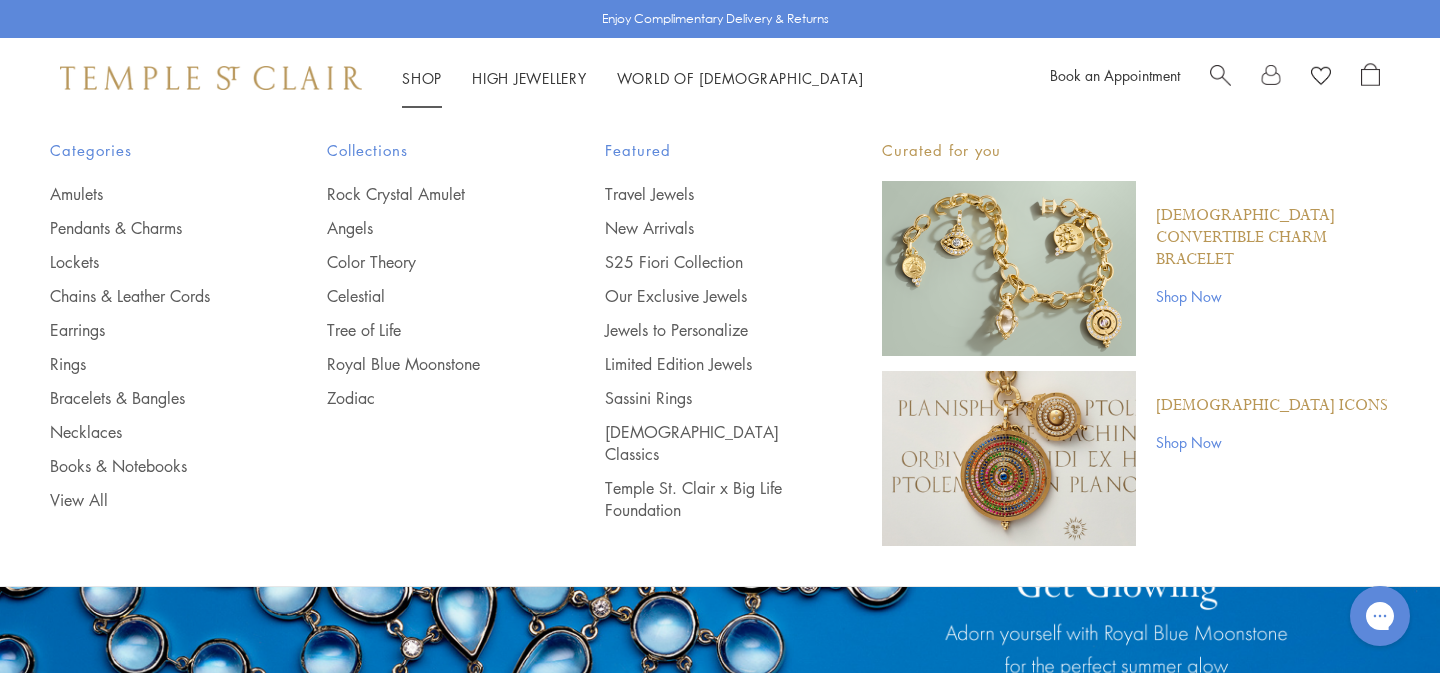click on "Shop Shop" at bounding box center (422, 78) 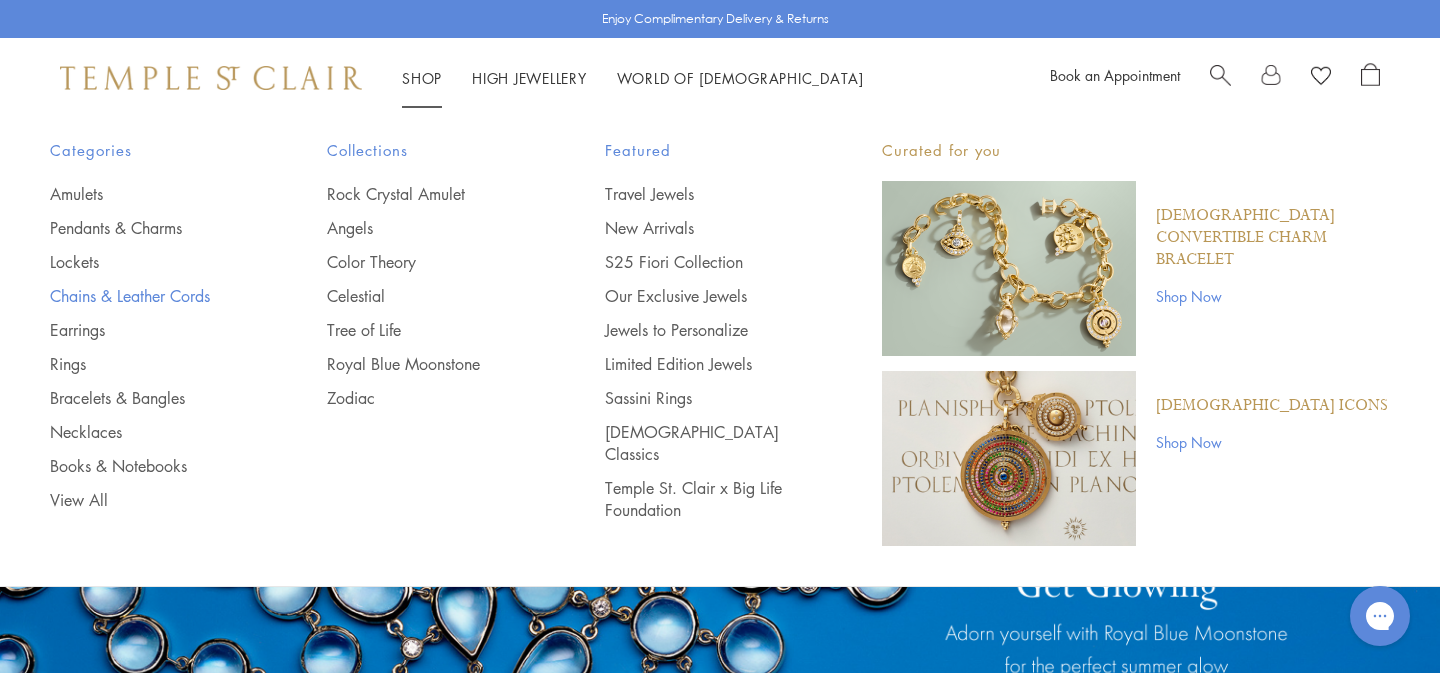 click on "Chains & Leather Cords" at bounding box center [148, 296] 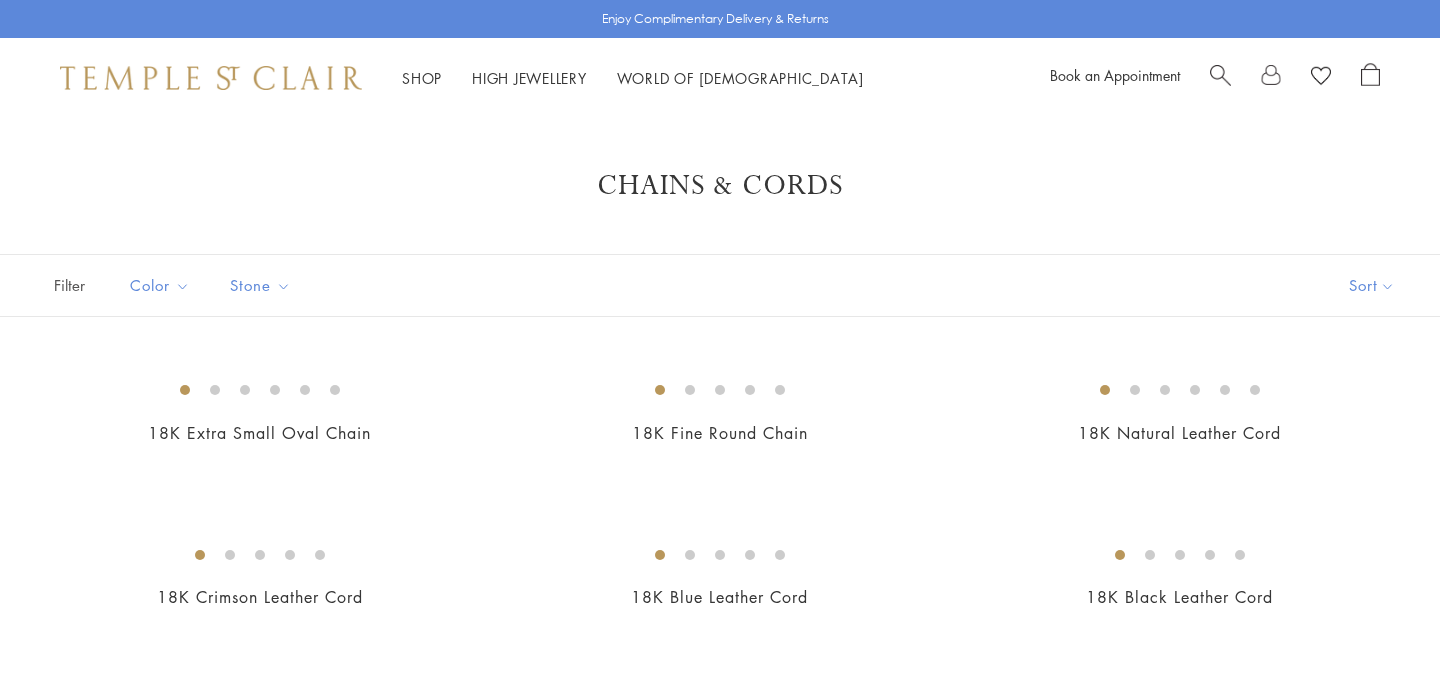 scroll, scrollTop: 0, scrollLeft: 0, axis: both 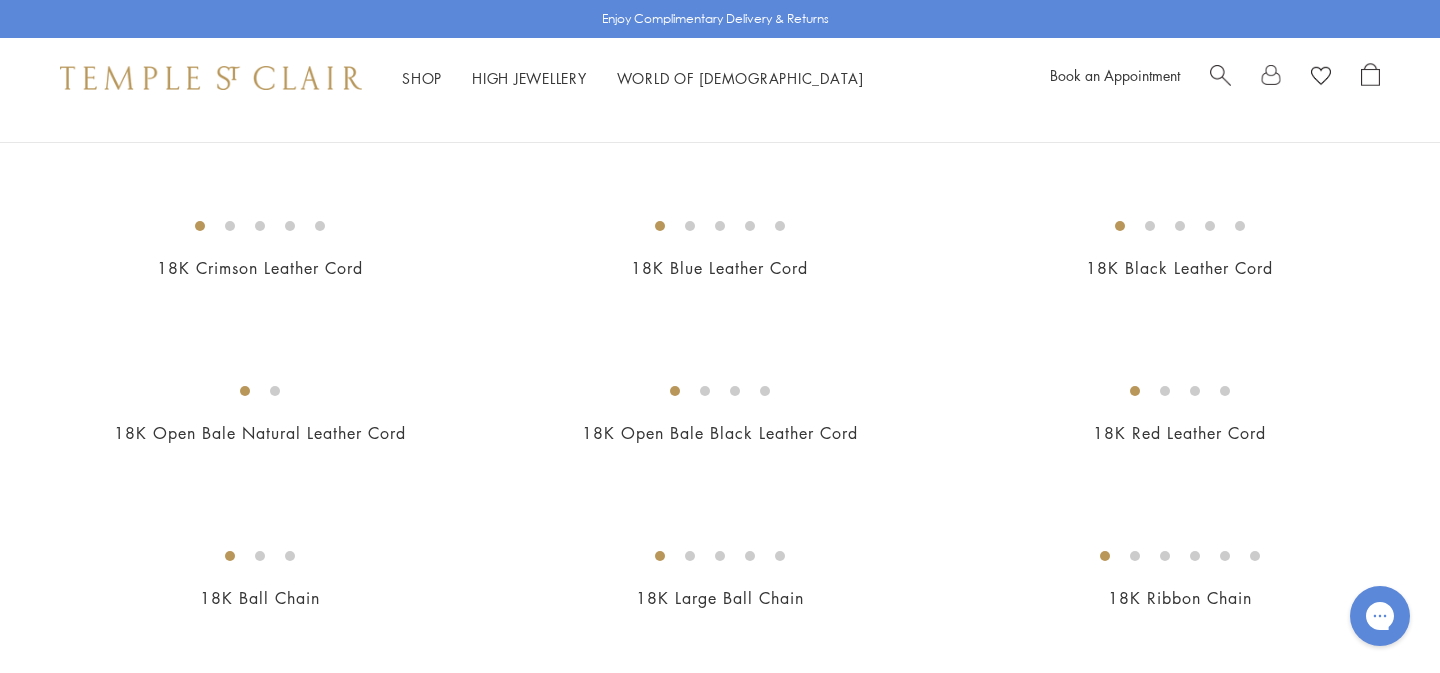 click on "18K Fine Round Chain" at bounding box center [720, 104] 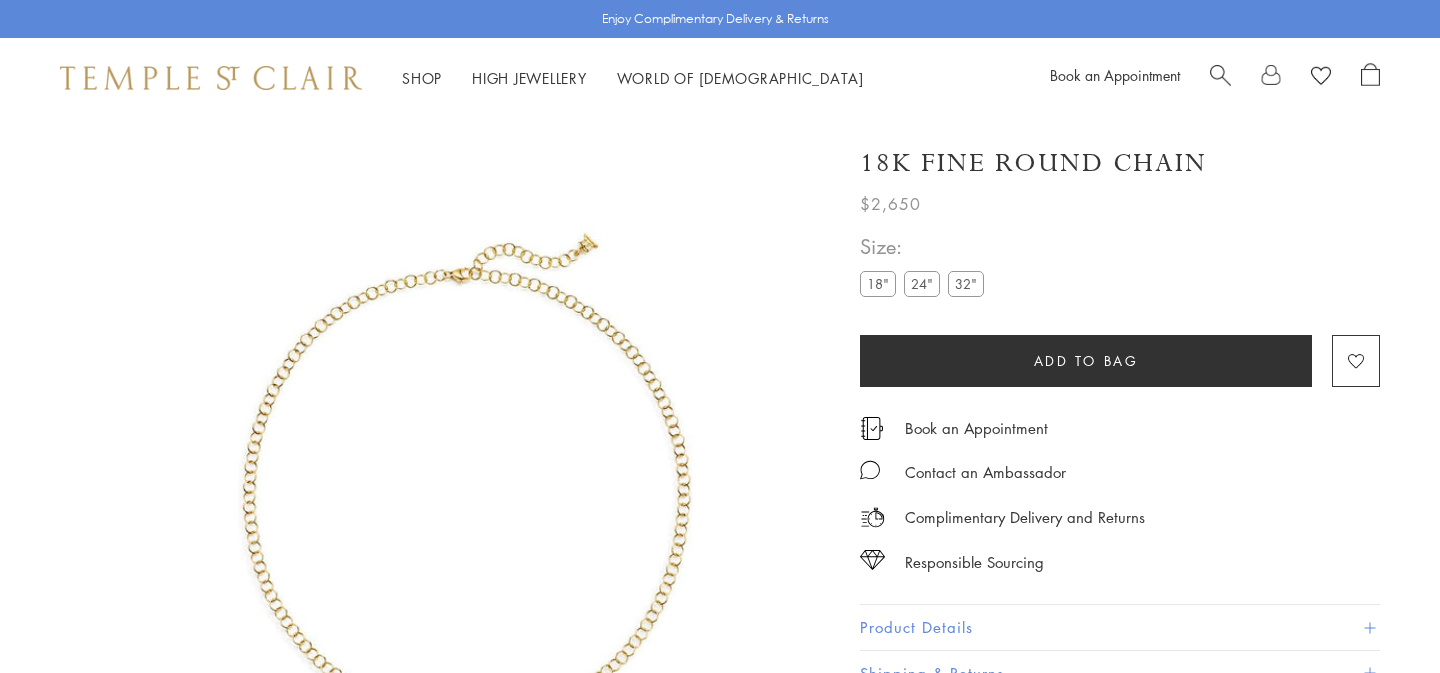 scroll, scrollTop: 0, scrollLeft: 0, axis: both 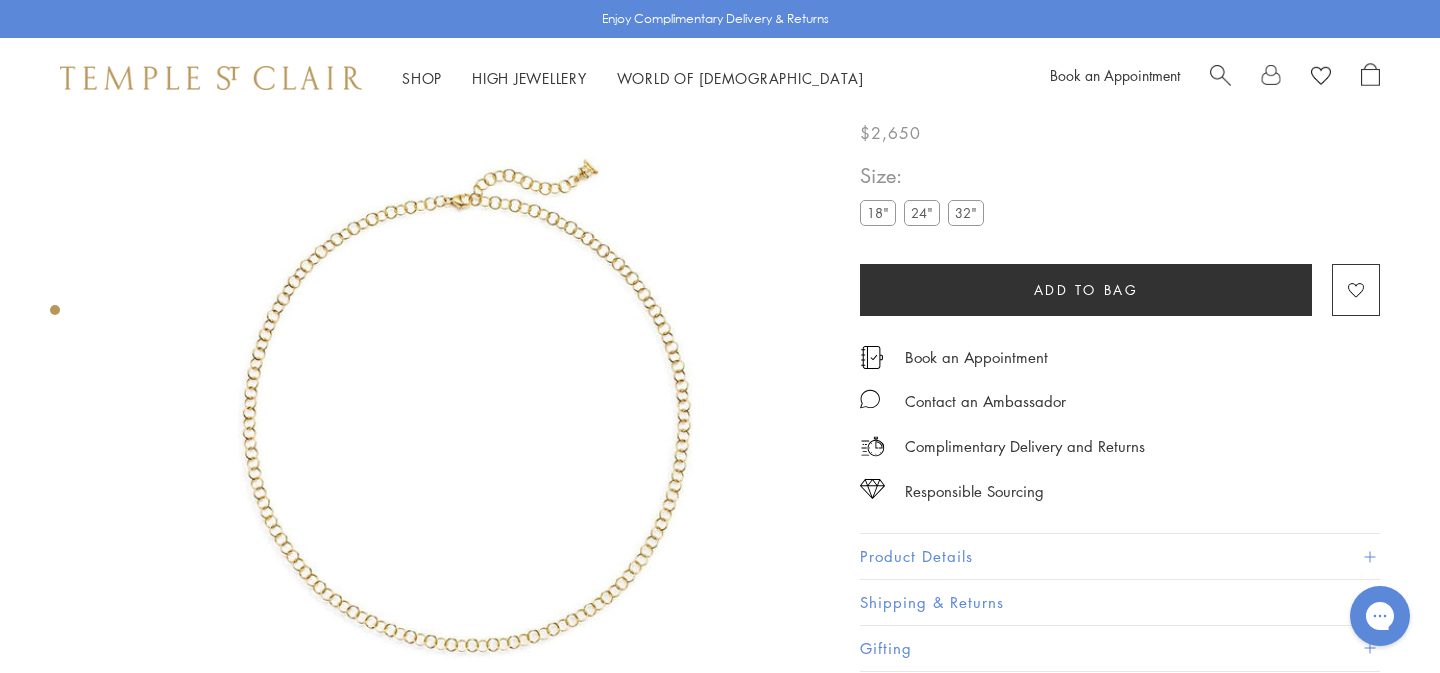 click at bounding box center [465, 409] 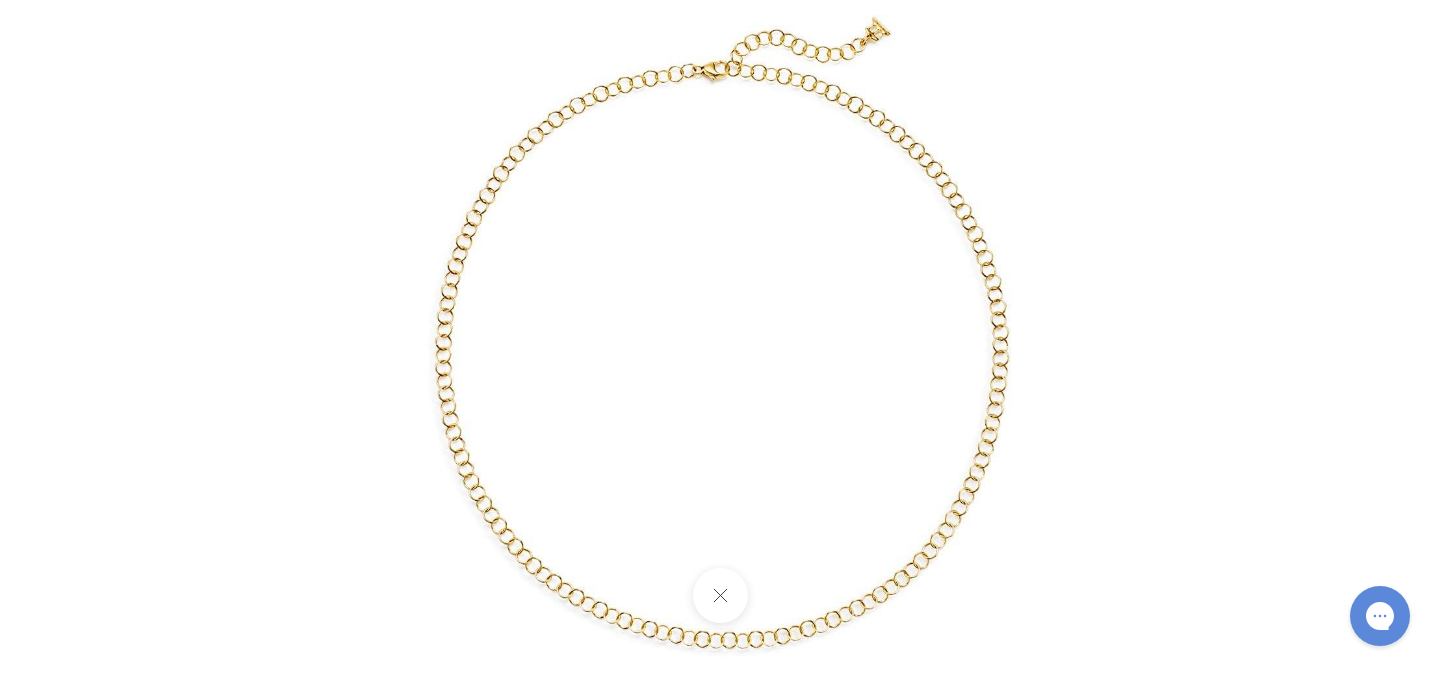 click at bounding box center [720, 337] 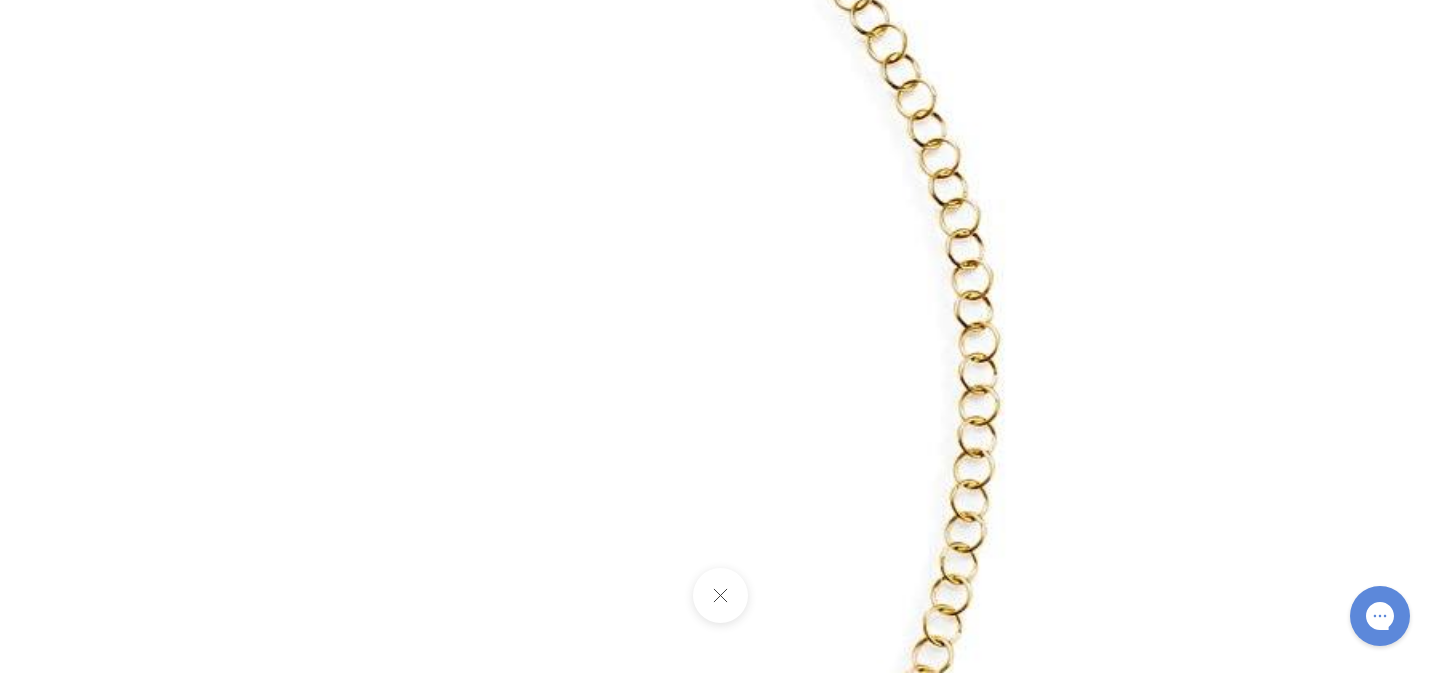click at bounding box center (719, 595) 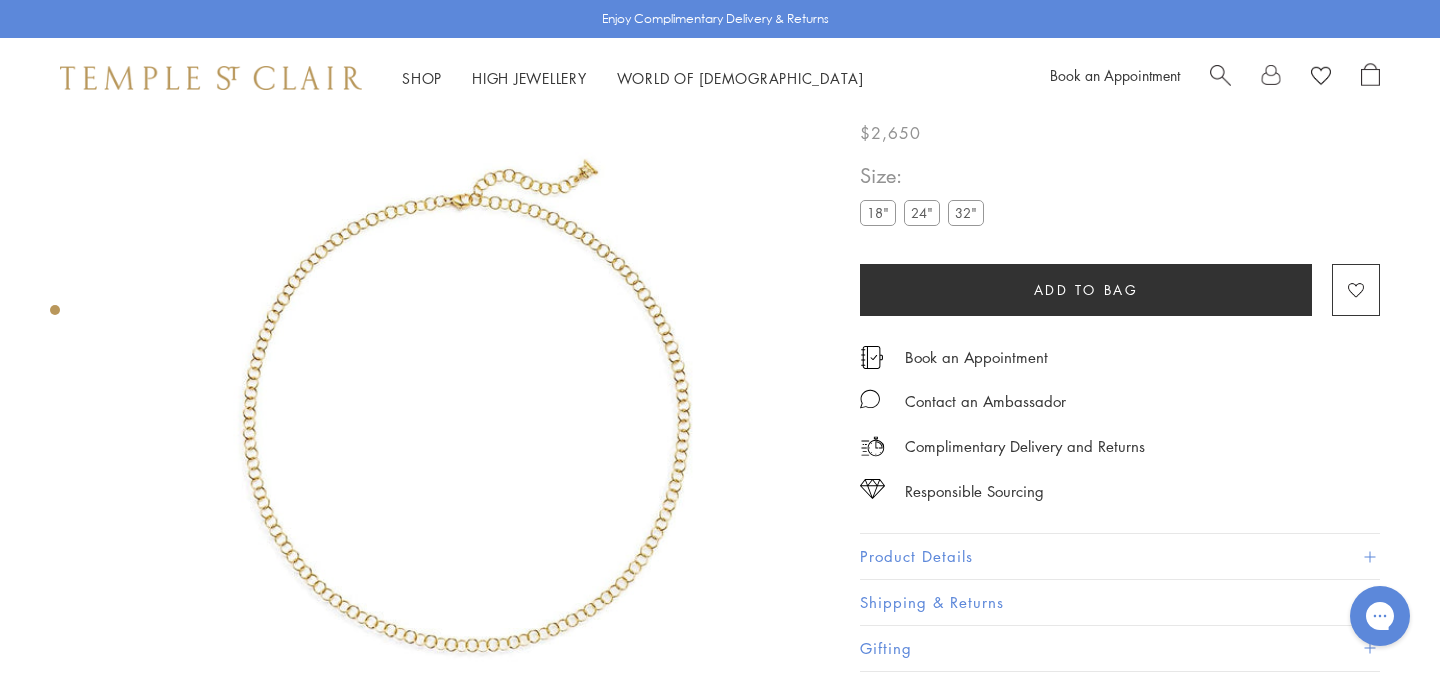 click on "Product Details" at bounding box center [1120, 556] 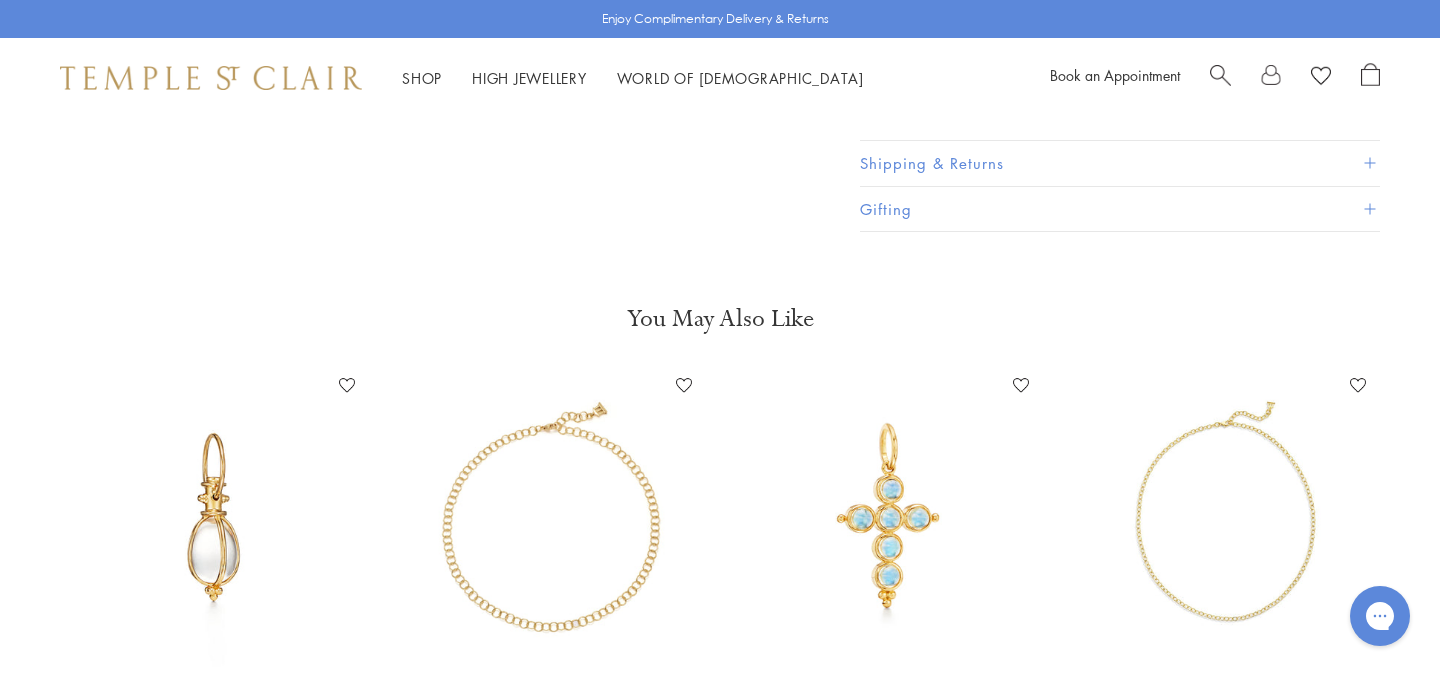 scroll, scrollTop: 995, scrollLeft: 0, axis: vertical 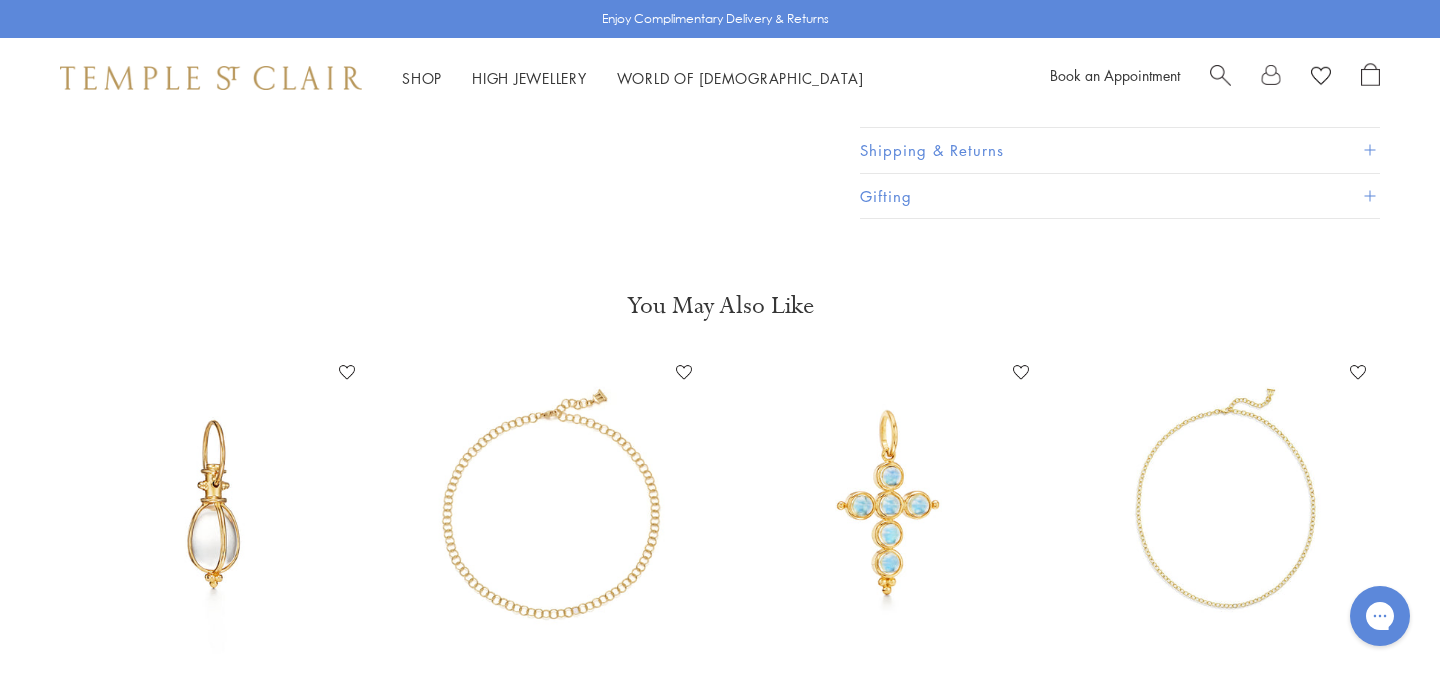 click at bounding box center (1225, 505) 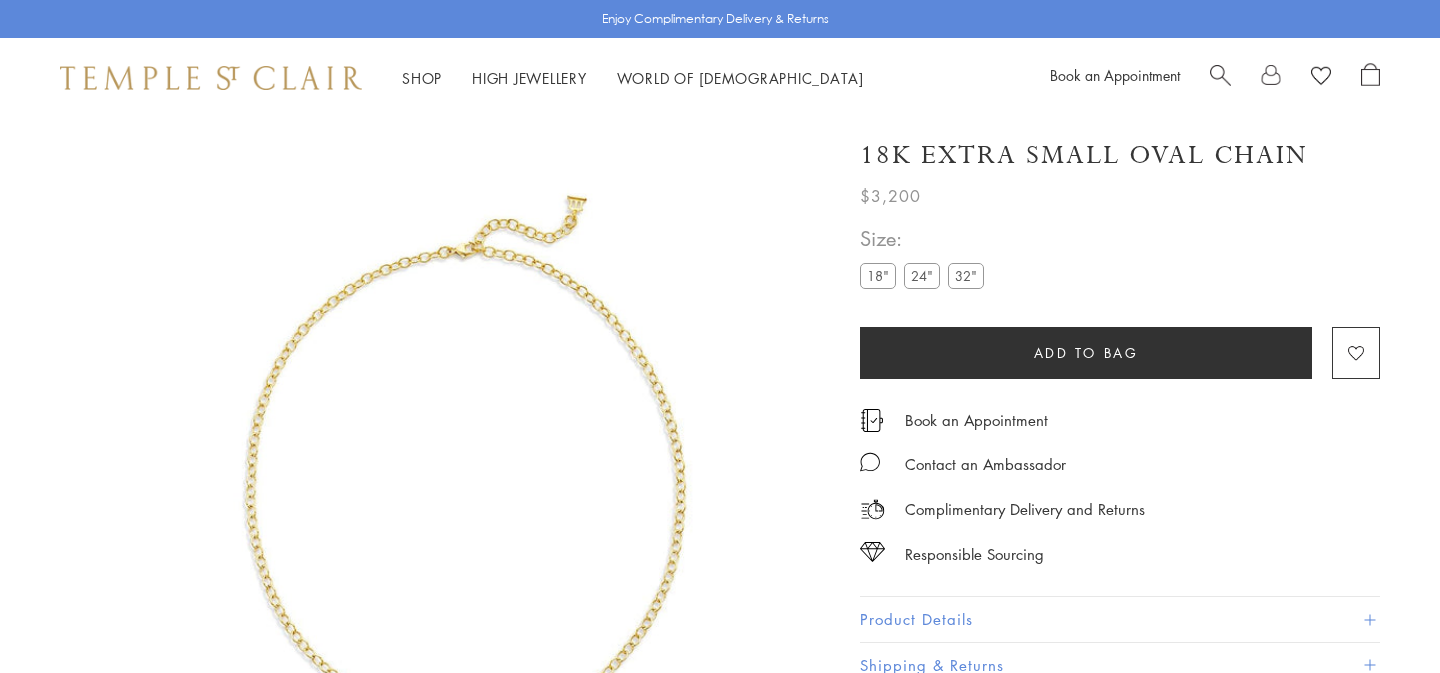 scroll, scrollTop: 65, scrollLeft: 0, axis: vertical 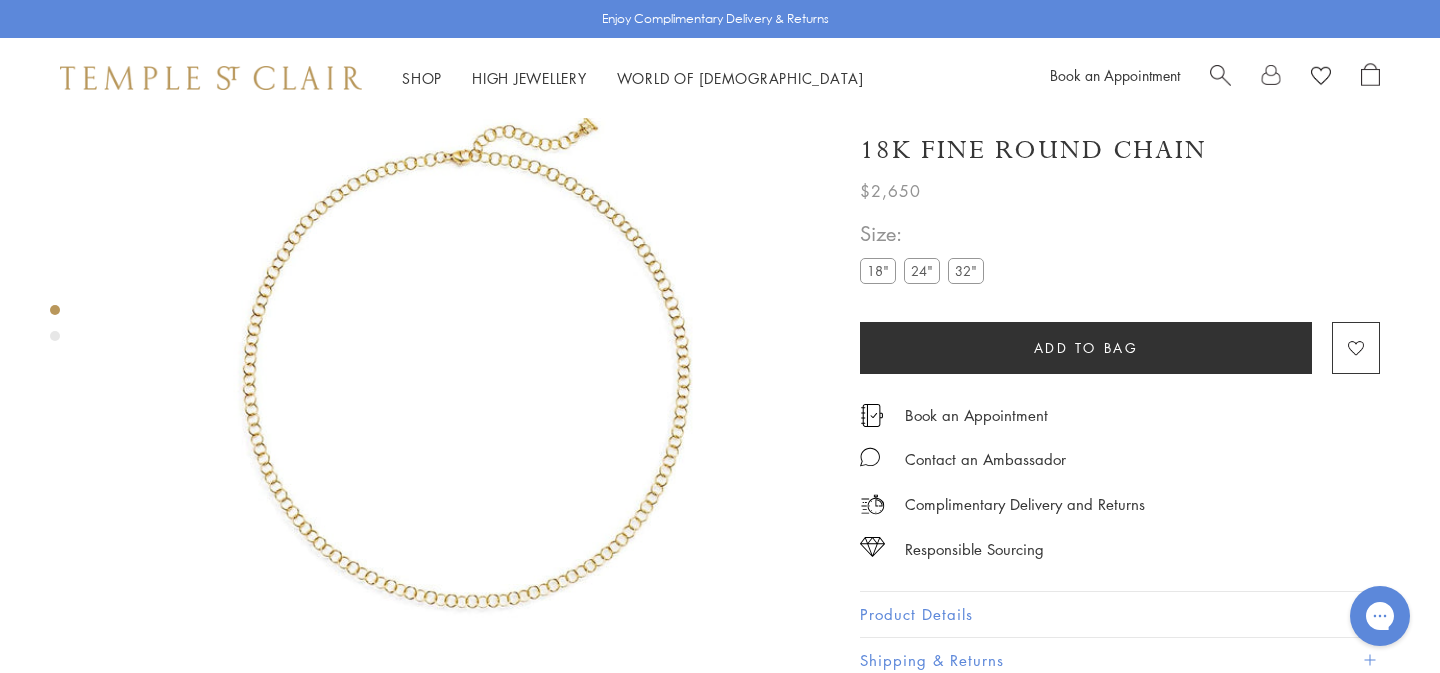 click on "24"" at bounding box center (922, 271) 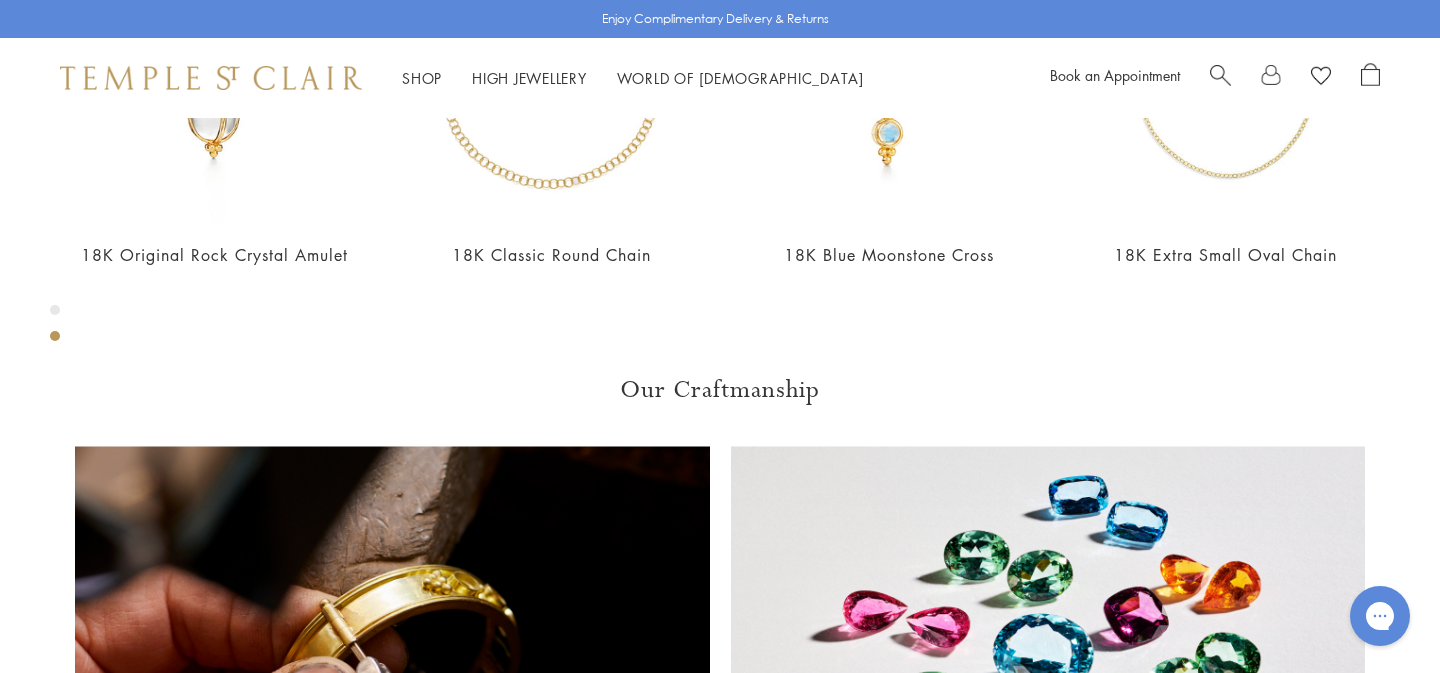 scroll, scrollTop: 759, scrollLeft: 0, axis: vertical 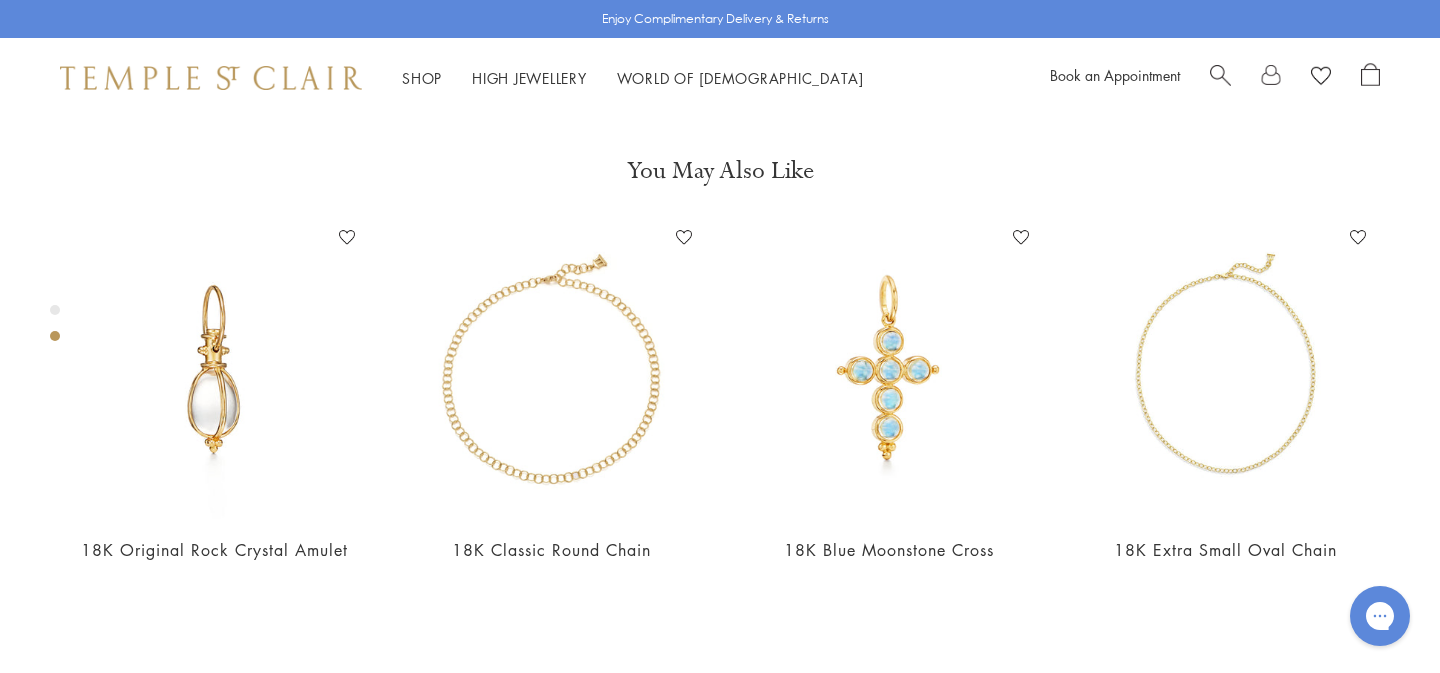 click on "18"" at bounding box center [878, -375] 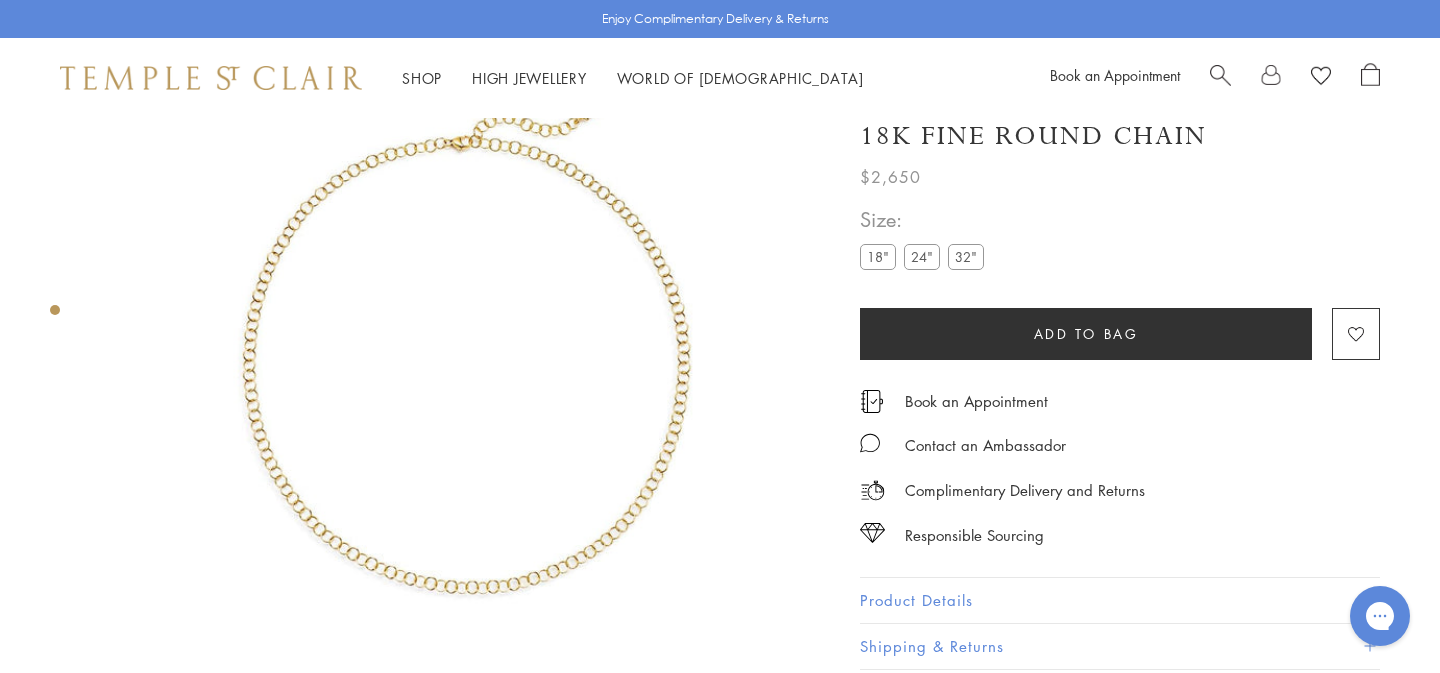 scroll, scrollTop: 118, scrollLeft: 0, axis: vertical 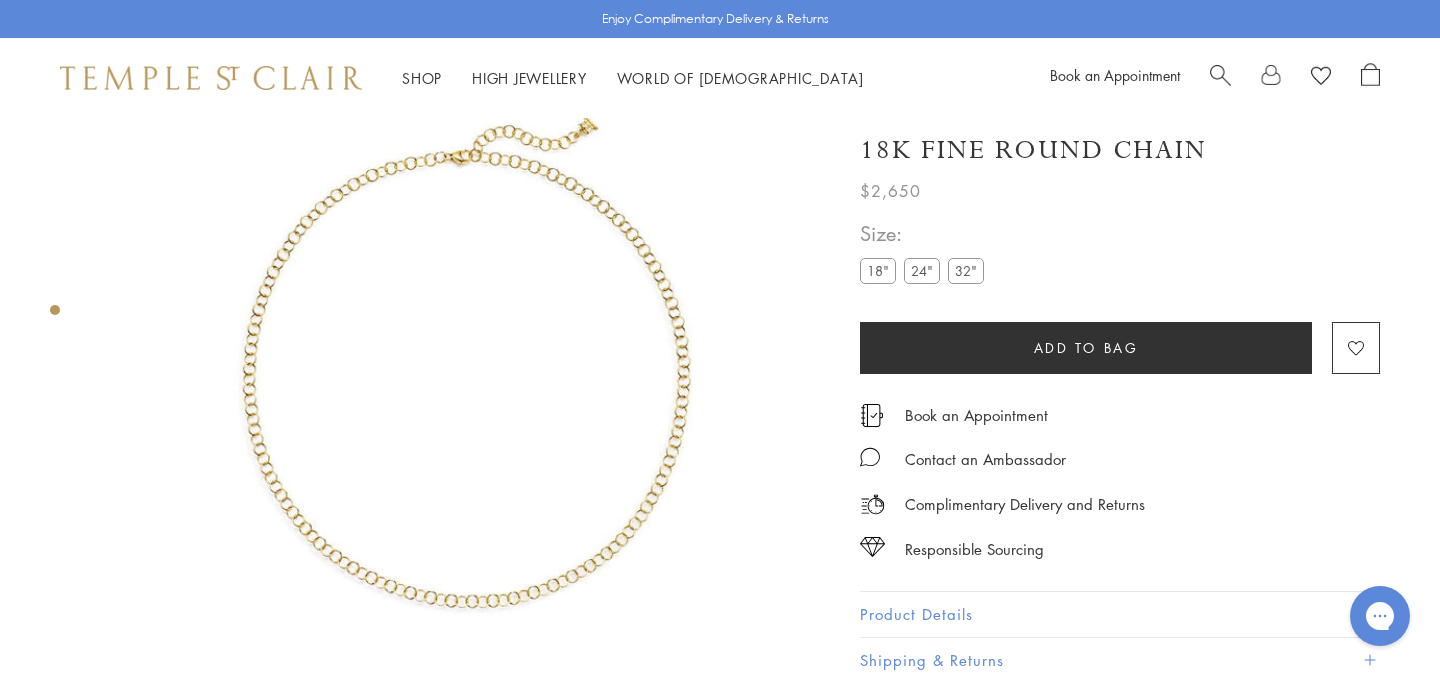 click on "24"" at bounding box center [922, 271] 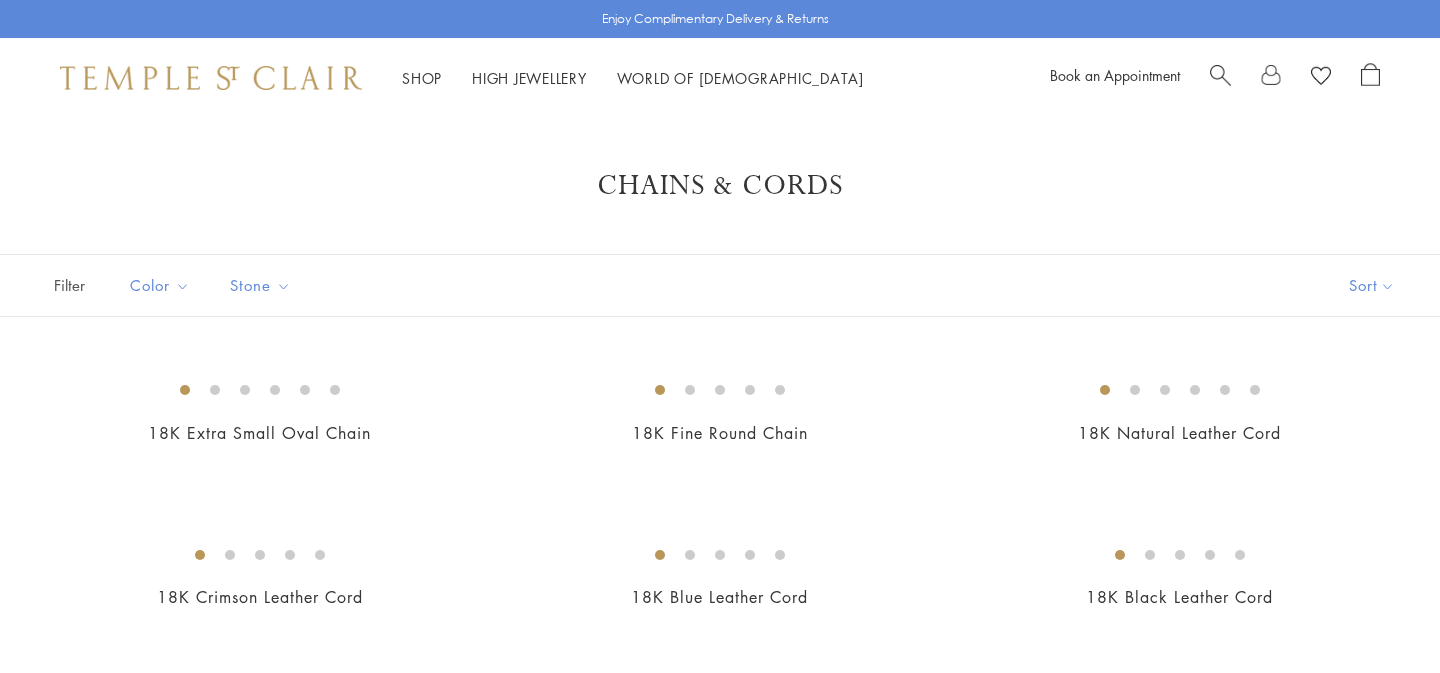 scroll, scrollTop: 329, scrollLeft: 0, axis: vertical 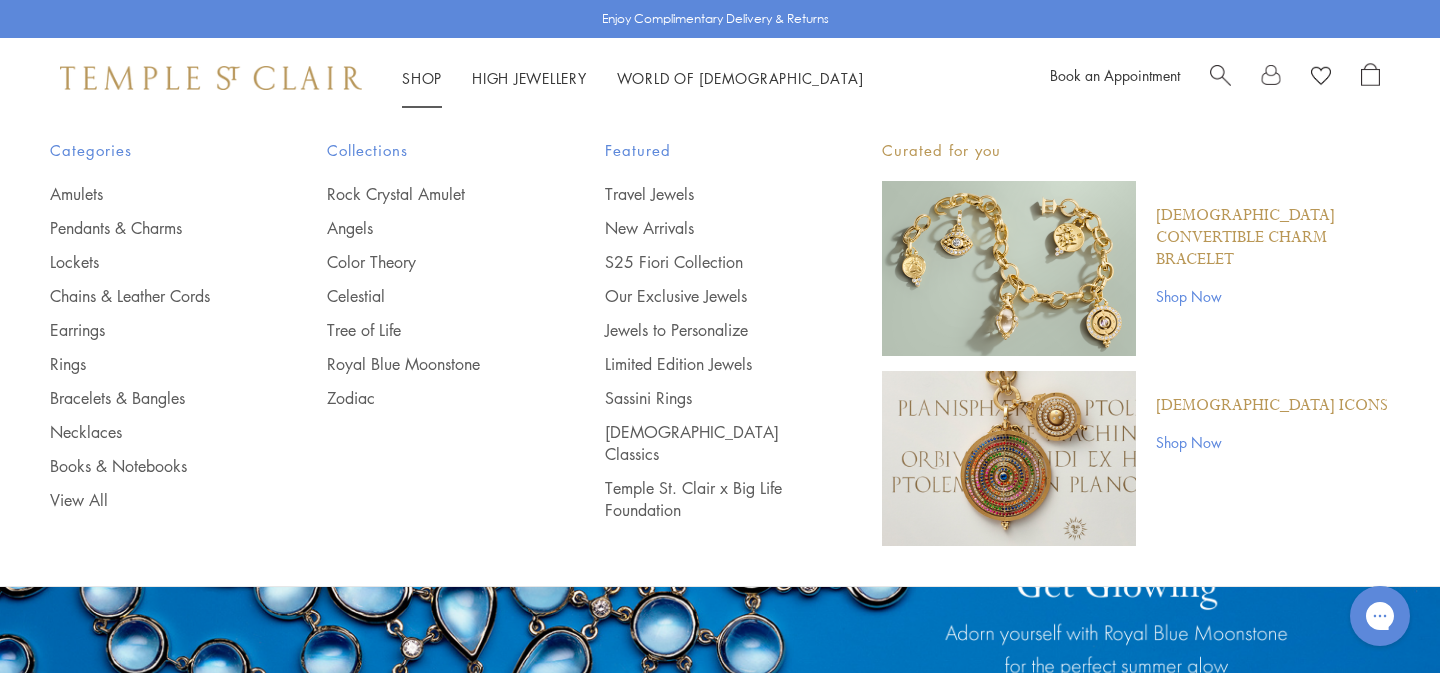click on "Shop Shop" at bounding box center [422, 78] 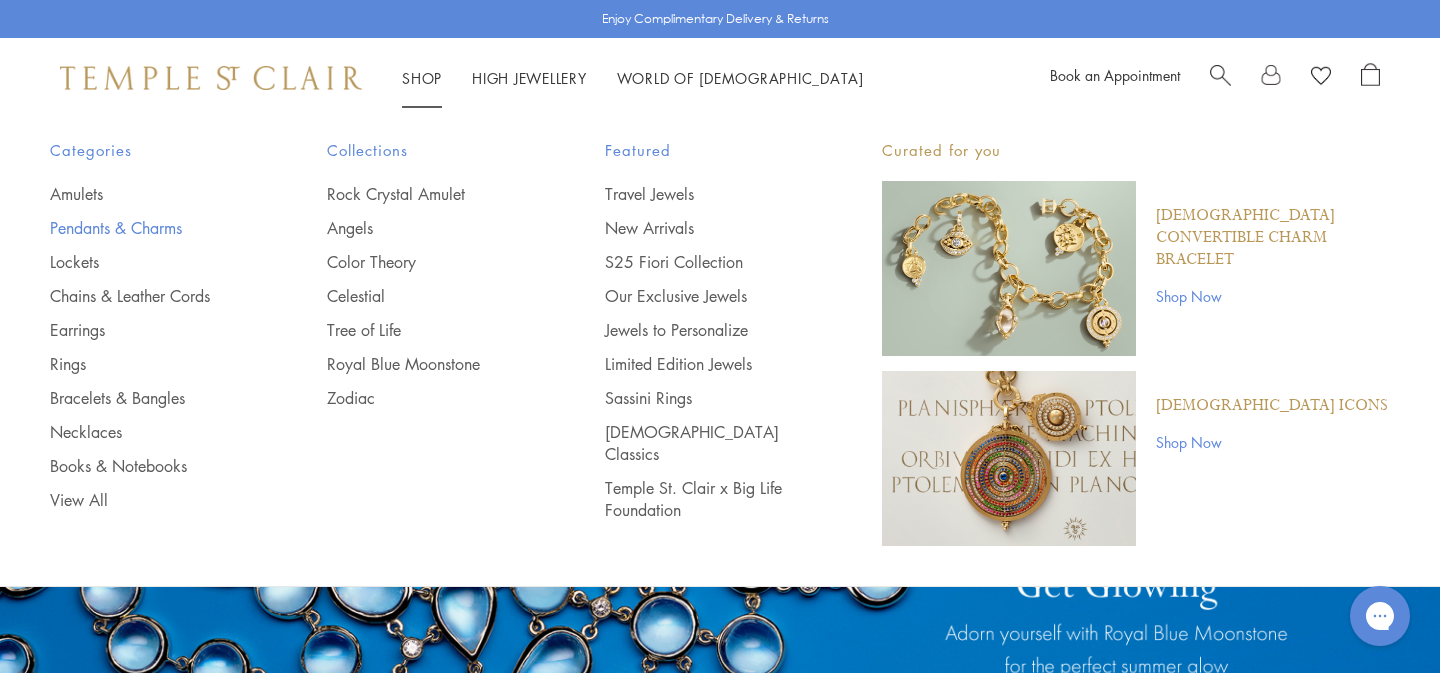 click on "Pendants & Charms" at bounding box center [148, 228] 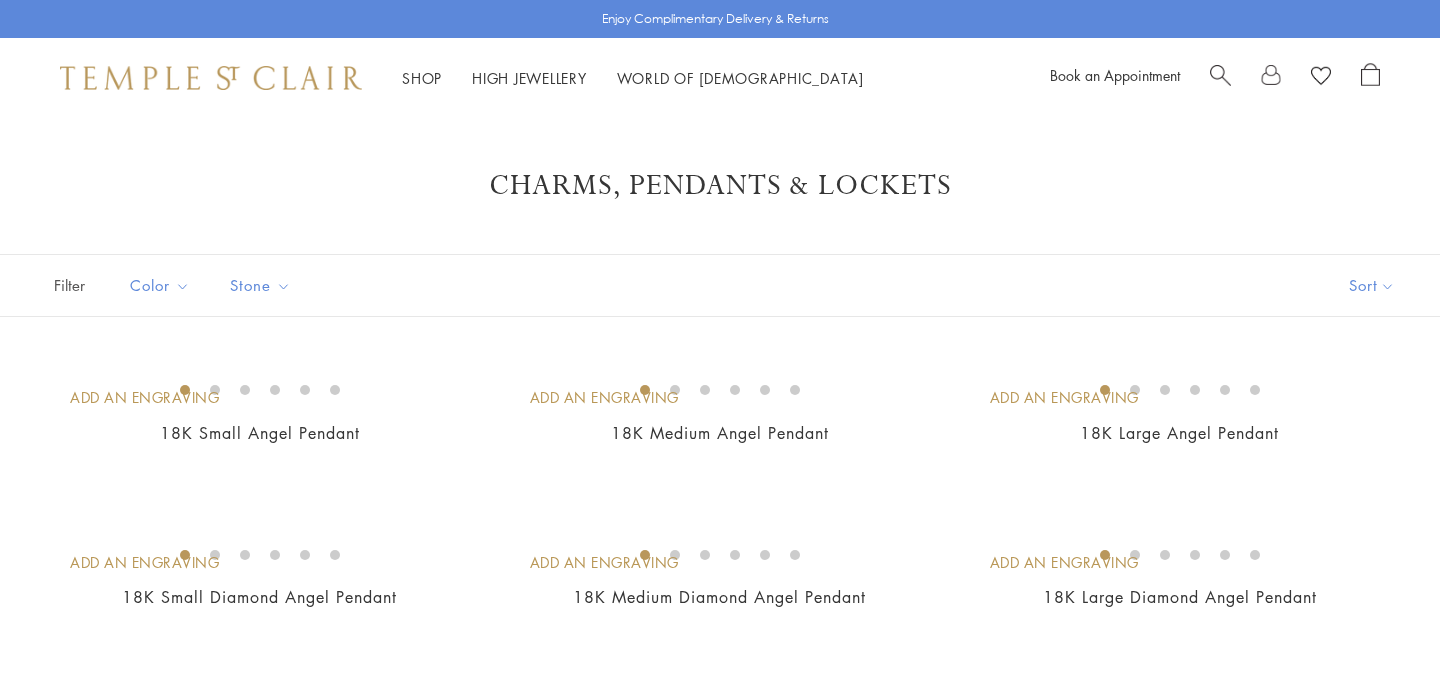 scroll, scrollTop: 0, scrollLeft: 0, axis: both 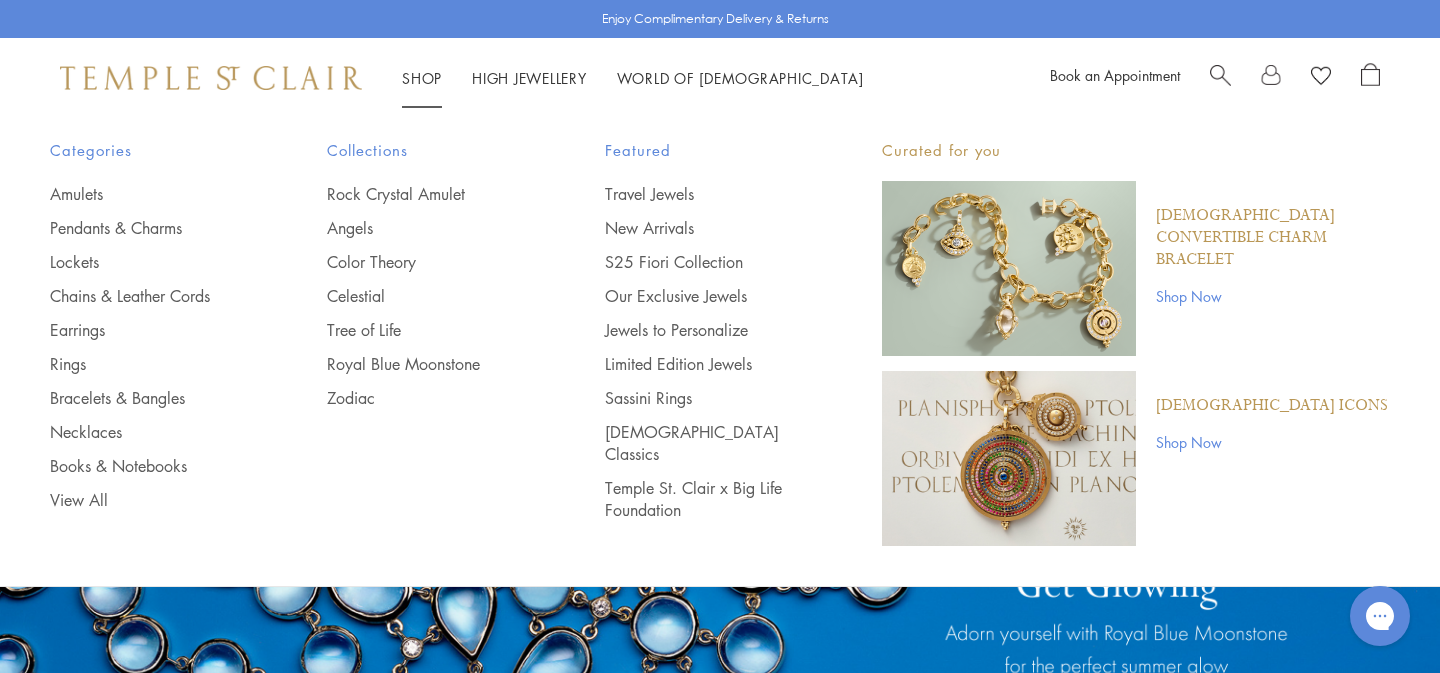 click on "Shop Shop" at bounding box center [422, 78] 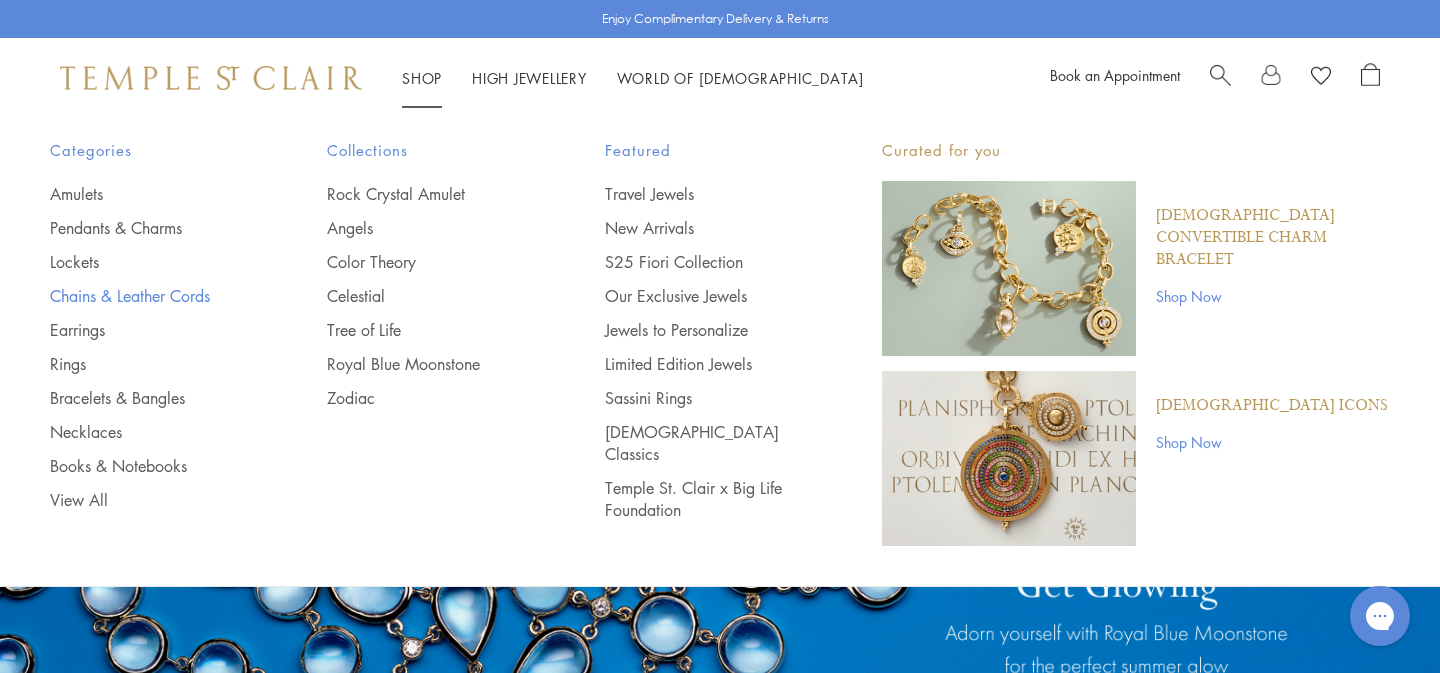 click on "Chains & Leather Cords" at bounding box center [148, 296] 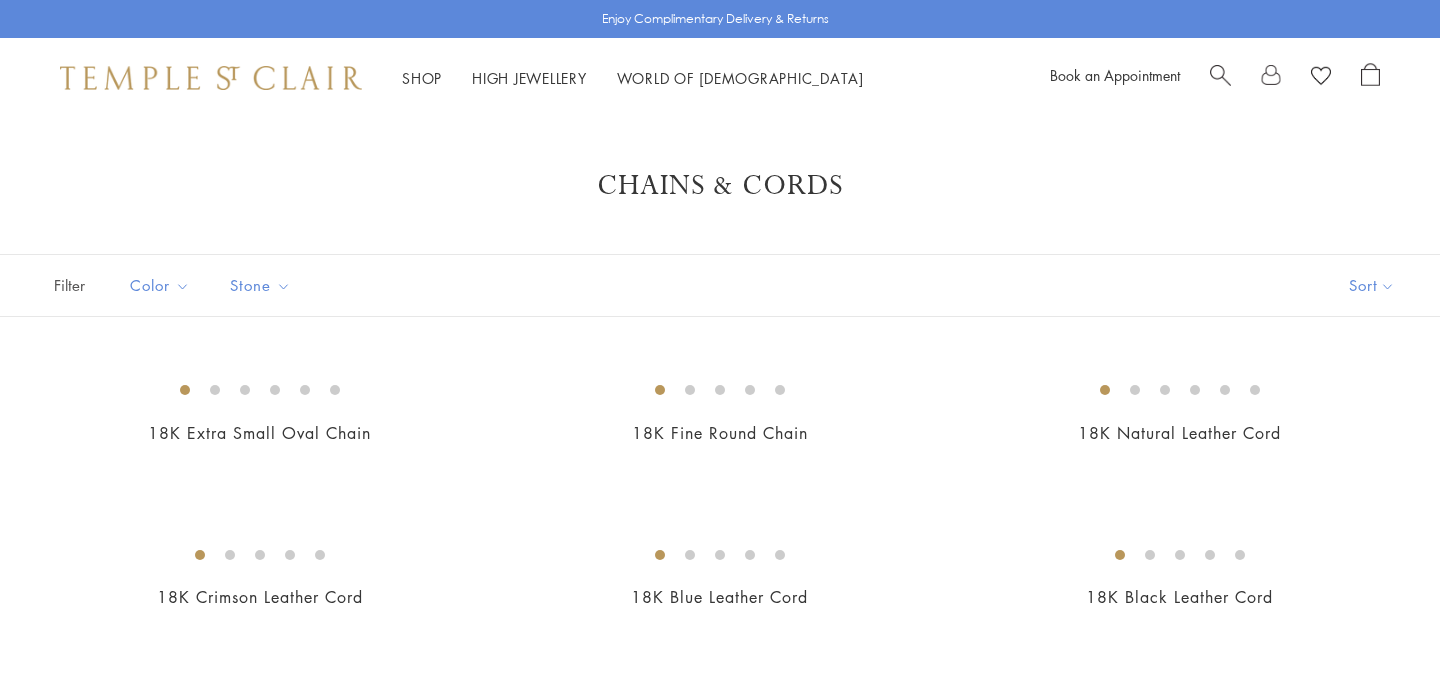scroll, scrollTop: 0, scrollLeft: 0, axis: both 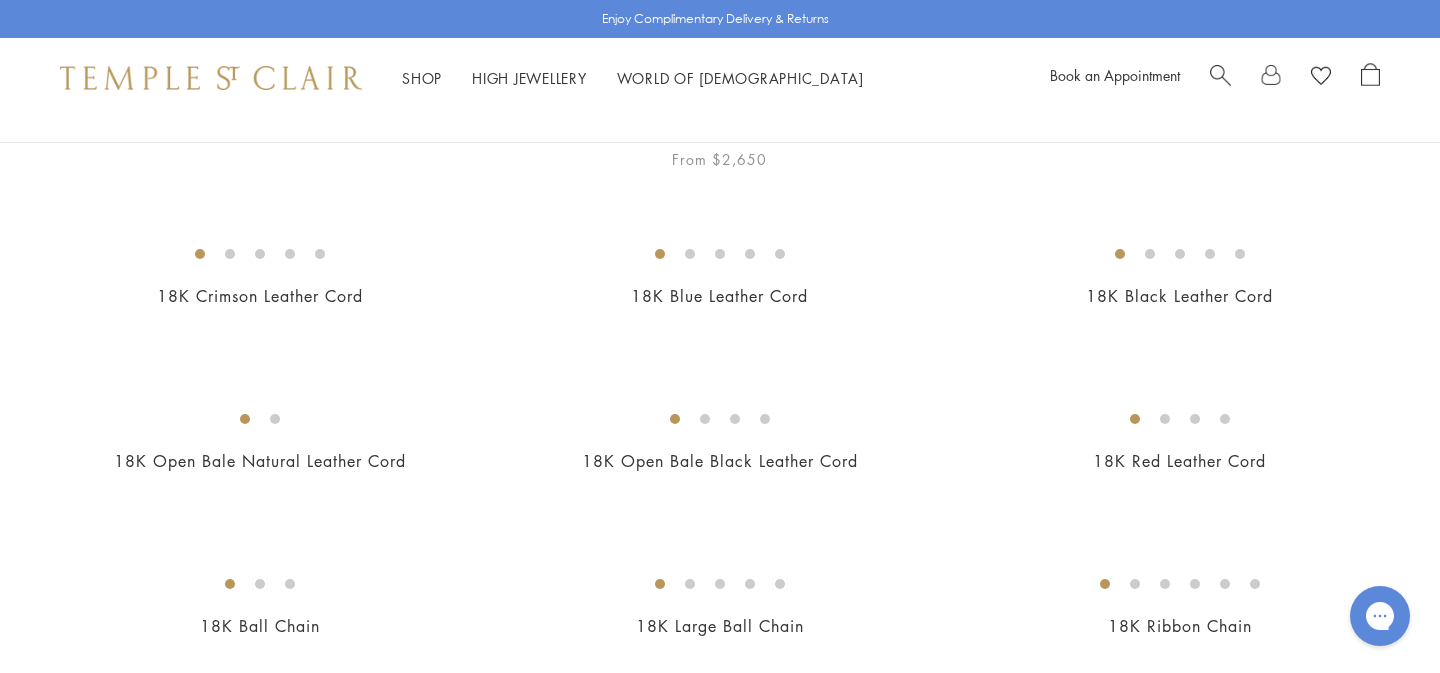 click on "From
$2,650" at bounding box center (719, 159) 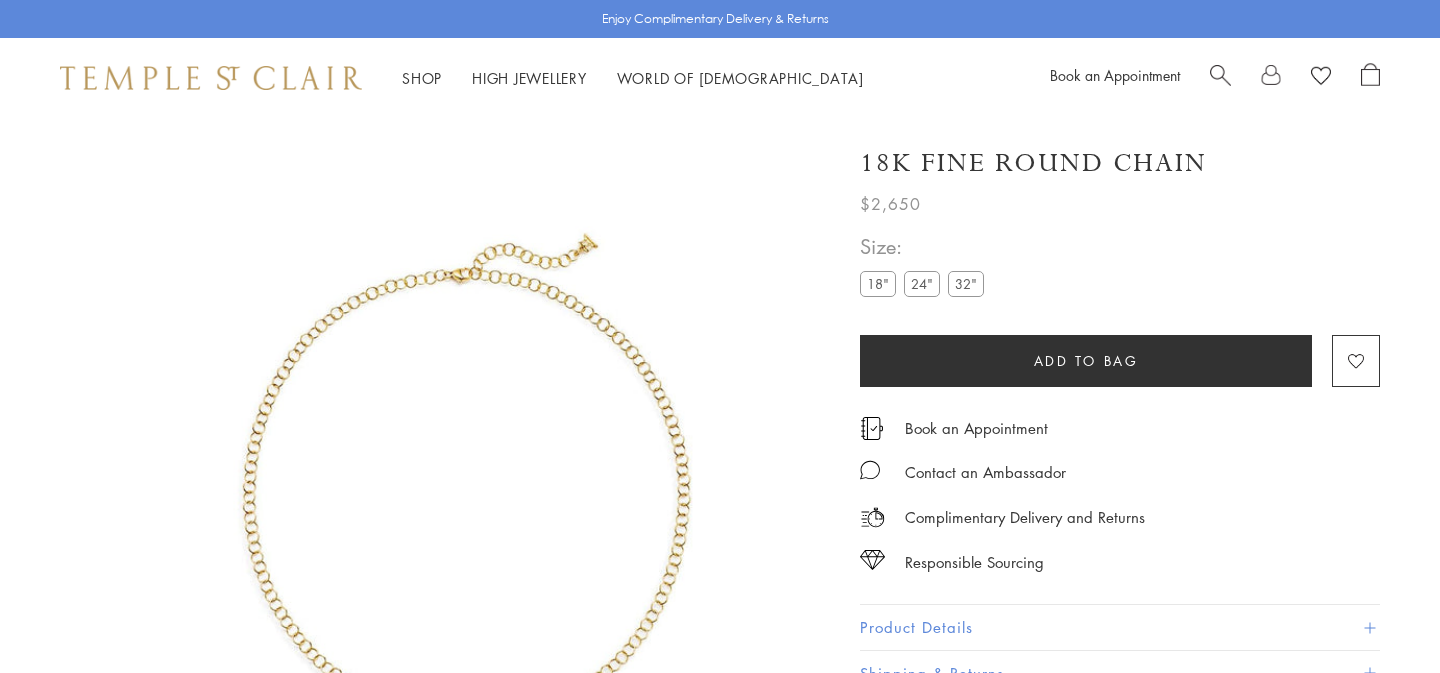 scroll, scrollTop: 0, scrollLeft: 0, axis: both 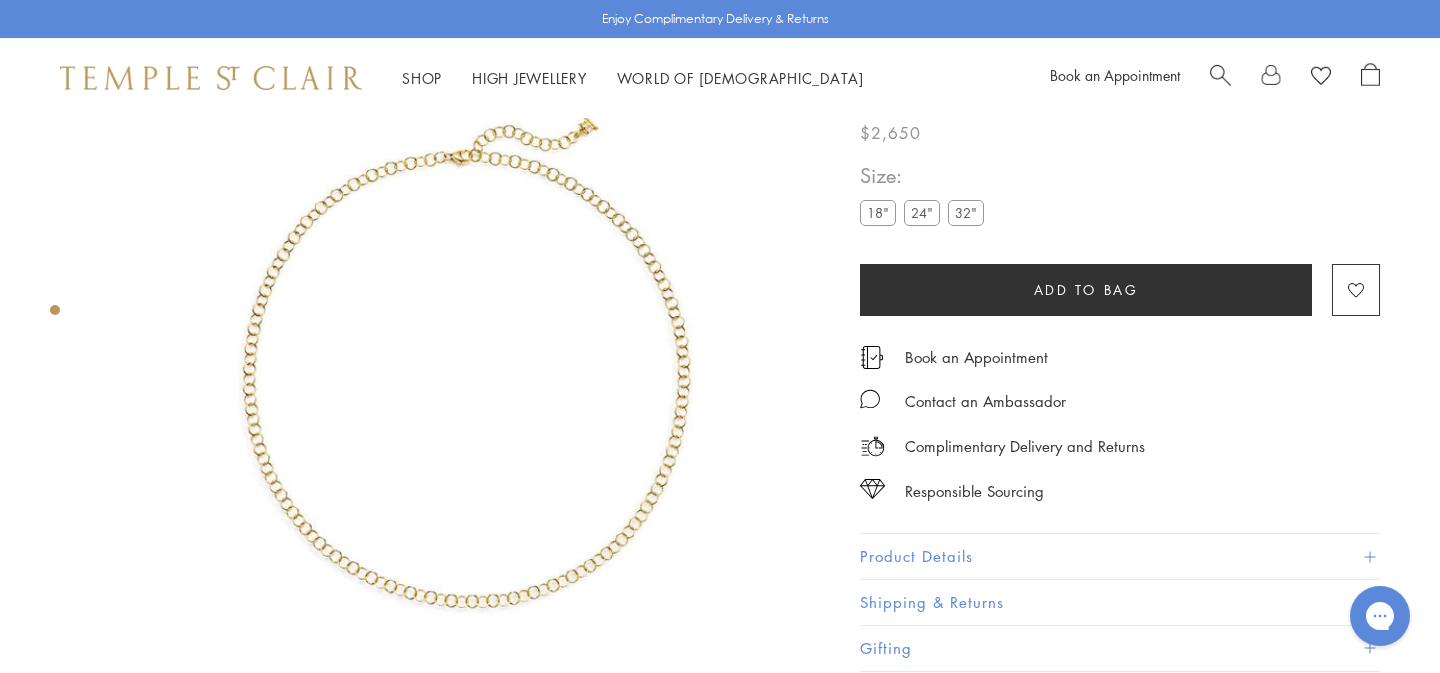 click on "24"" at bounding box center [922, 212] 